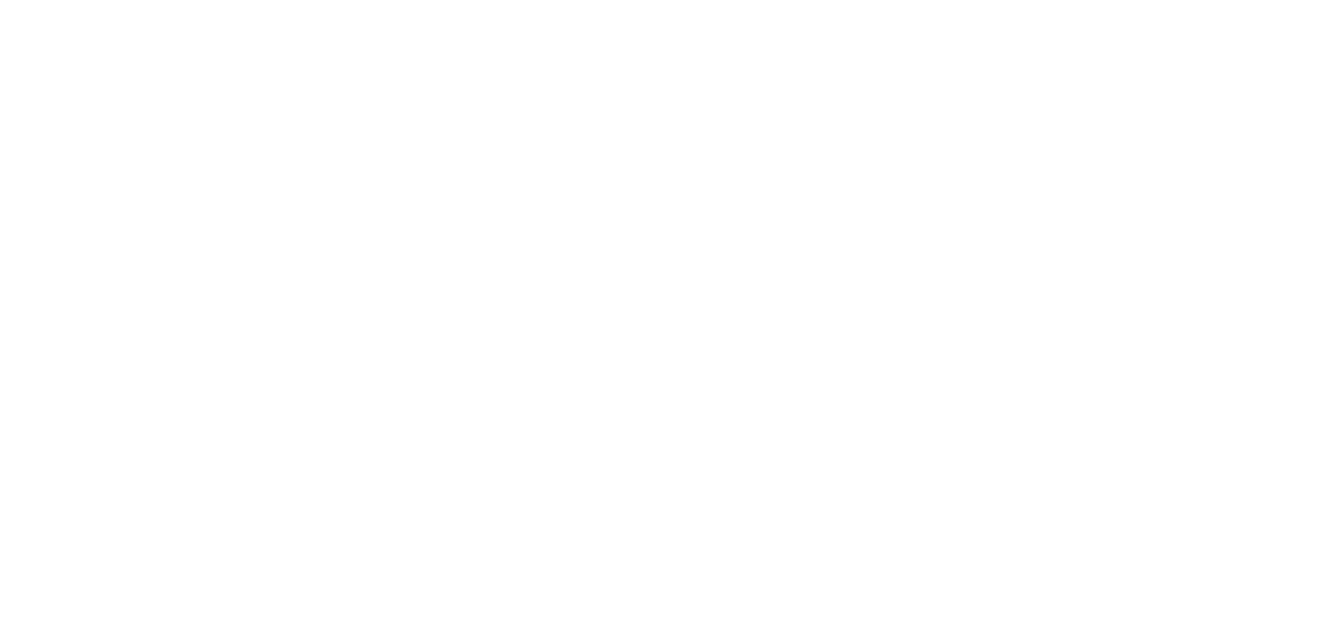 scroll, scrollTop: 0, scrollLeft: 0, axis: both 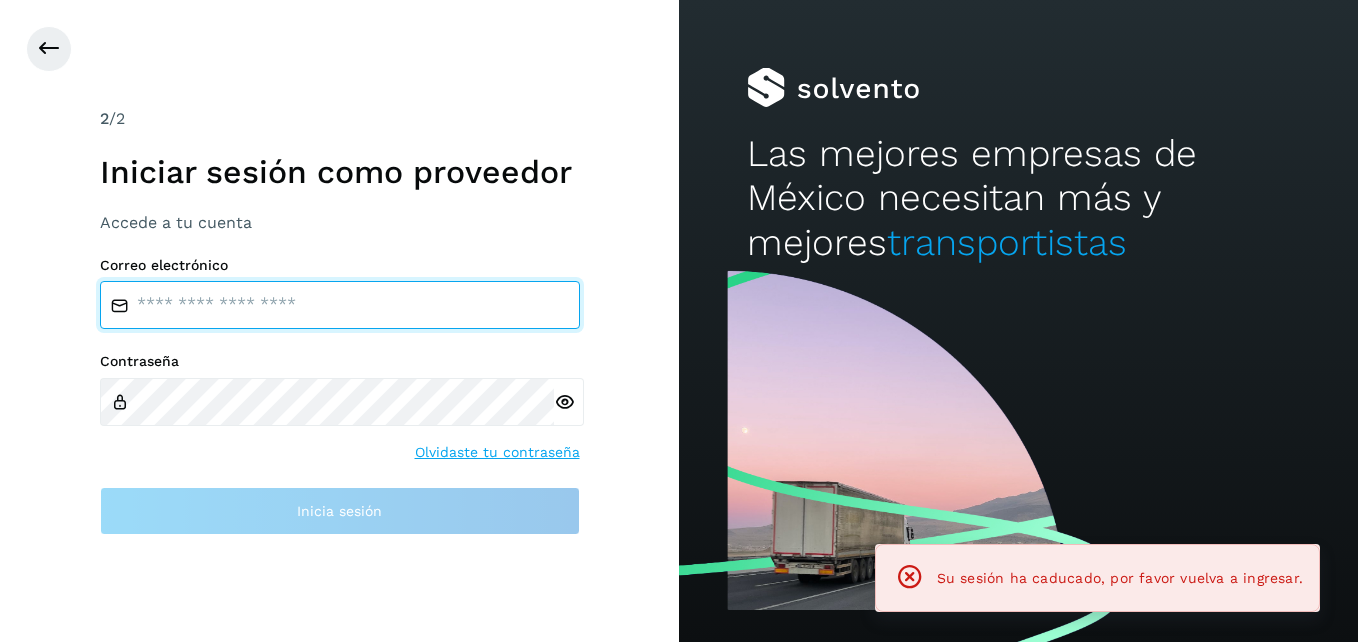 type on "**********" 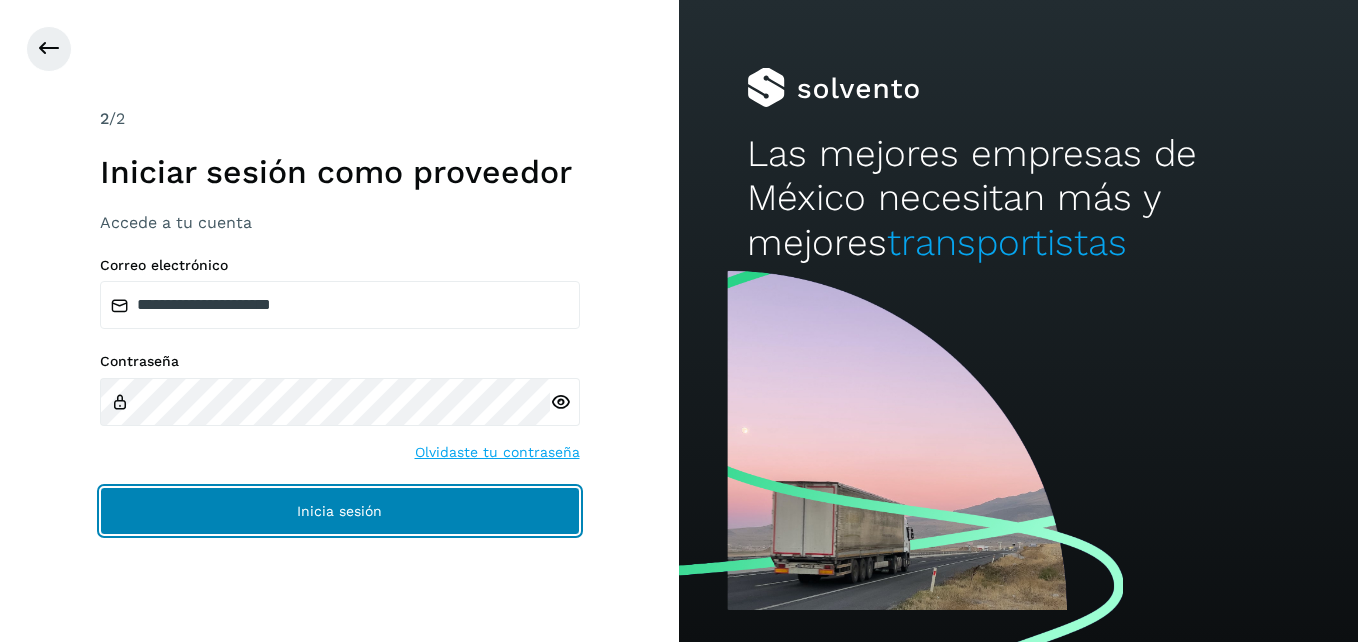 click on "Inicia sesión" 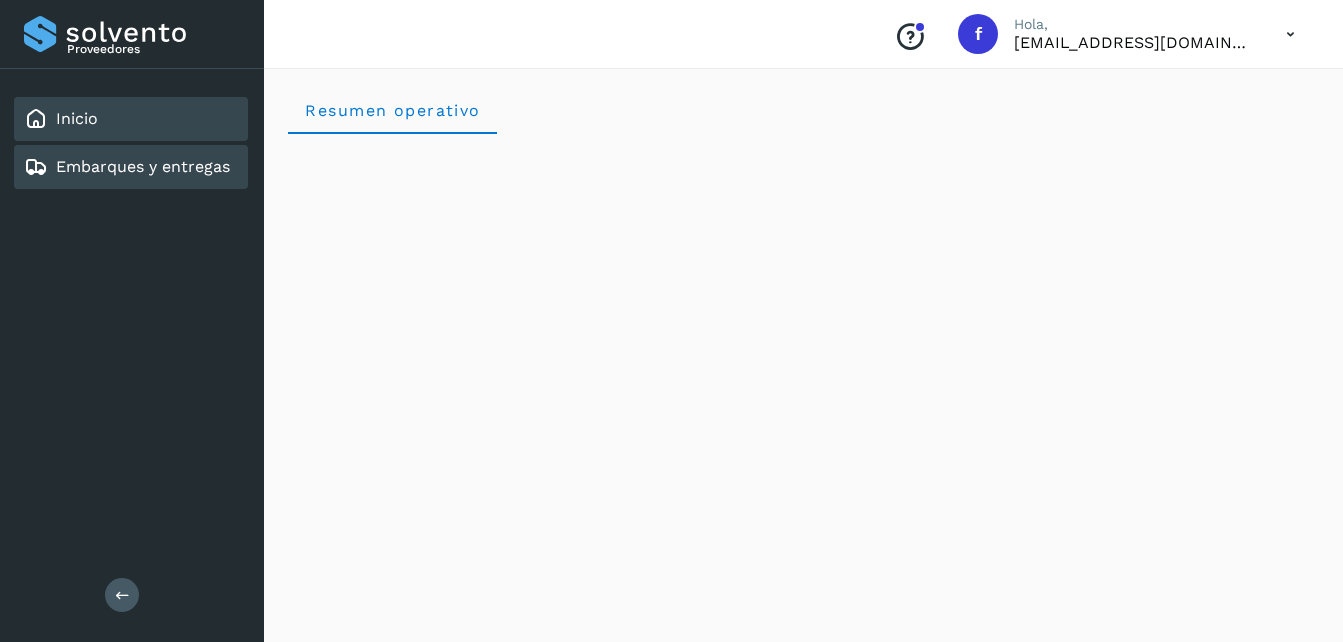 click on "Embarques y entregas" 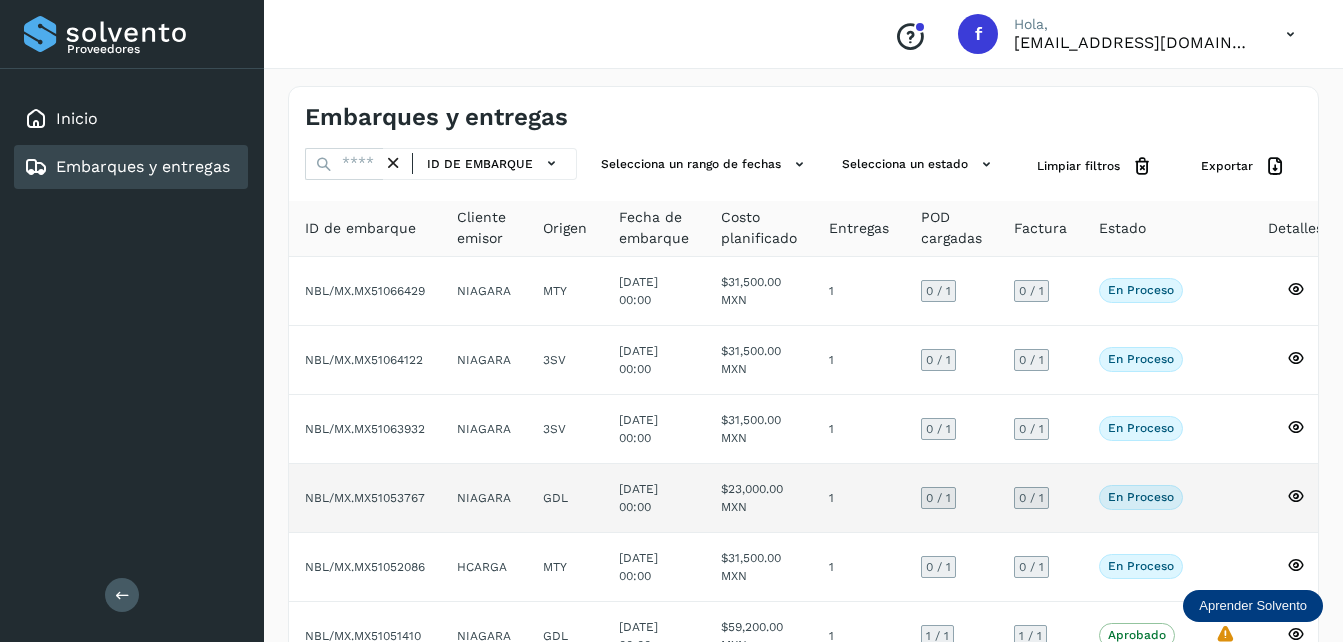 scroll, scrollTop: 100, scrollLeft: 0, axis: vertical 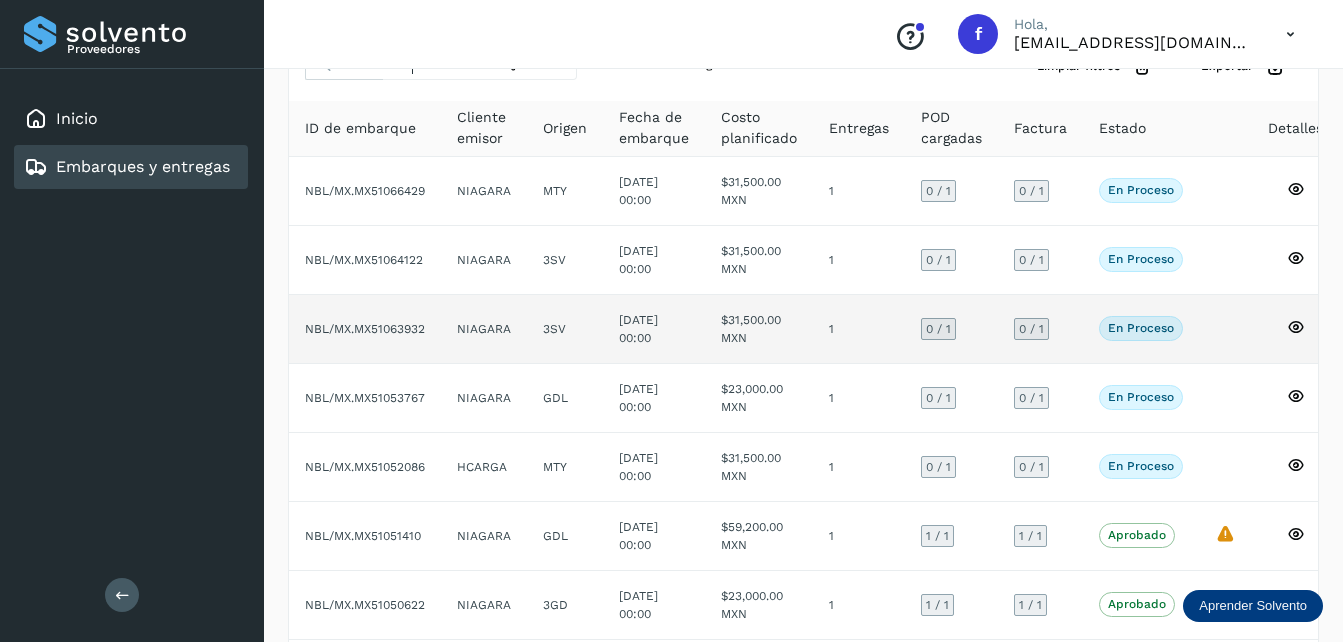 click on "NIAGARA" 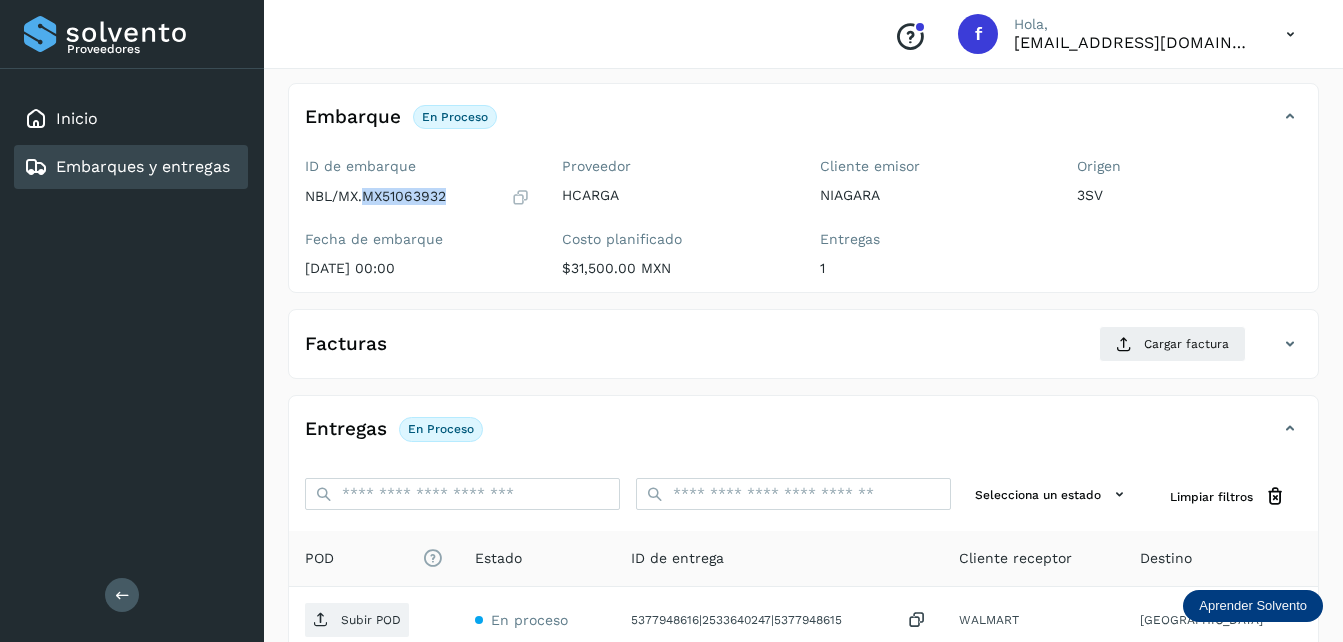 drag, startPoint x: 463, startPoint y: 191, endPoint x: 368, endPoint y: 216, distance: 98.23441 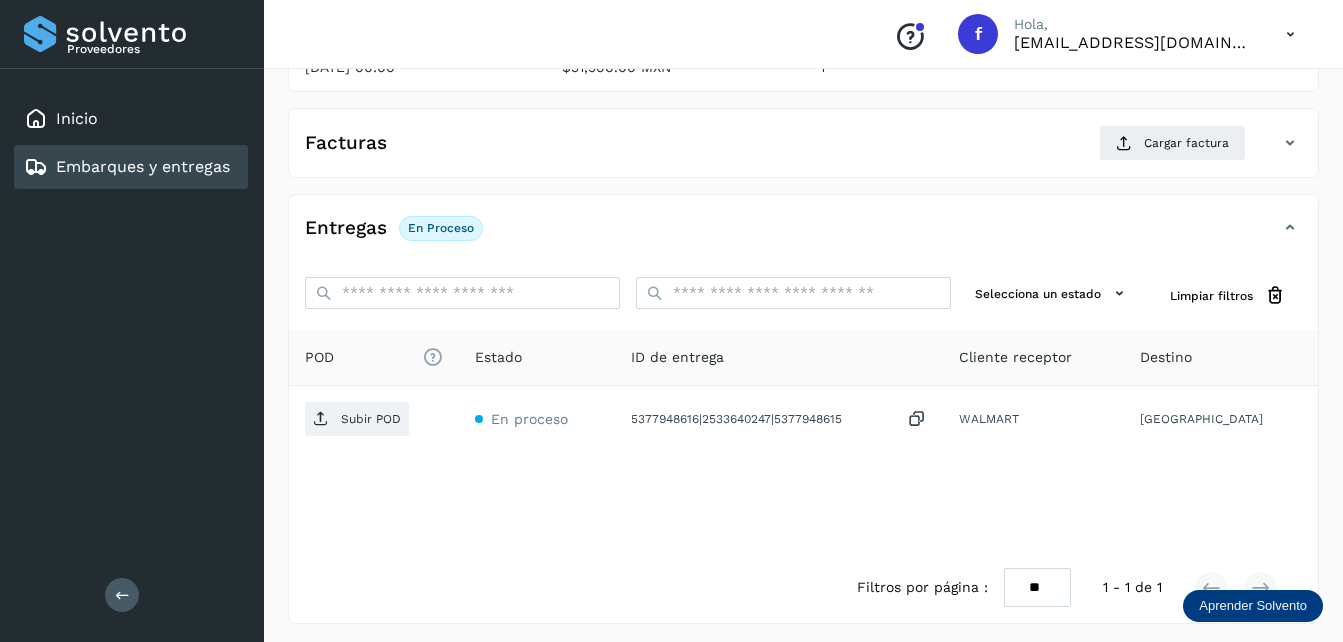 scroll, scrollTop: 307, scrollLeft: 0, axis: vertical 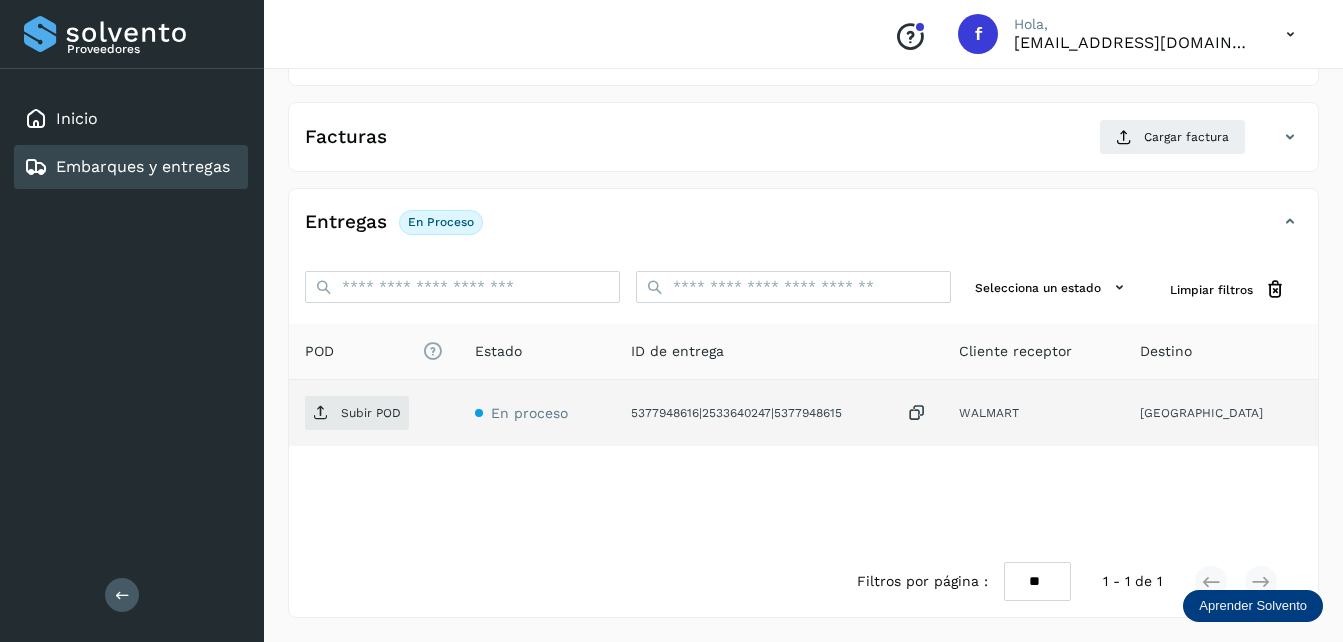 click on "5377948616|2533640247|5377948615" 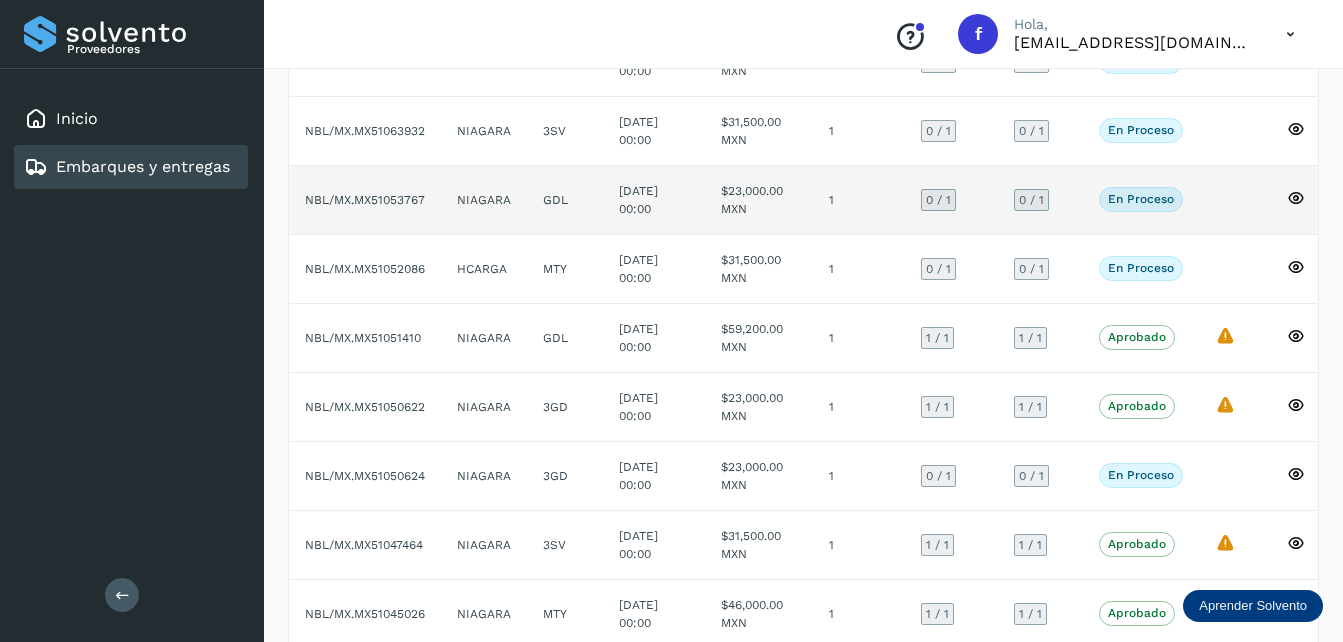 scroll, scrollTop: 300, scrollLeft: 0, axis: vertical 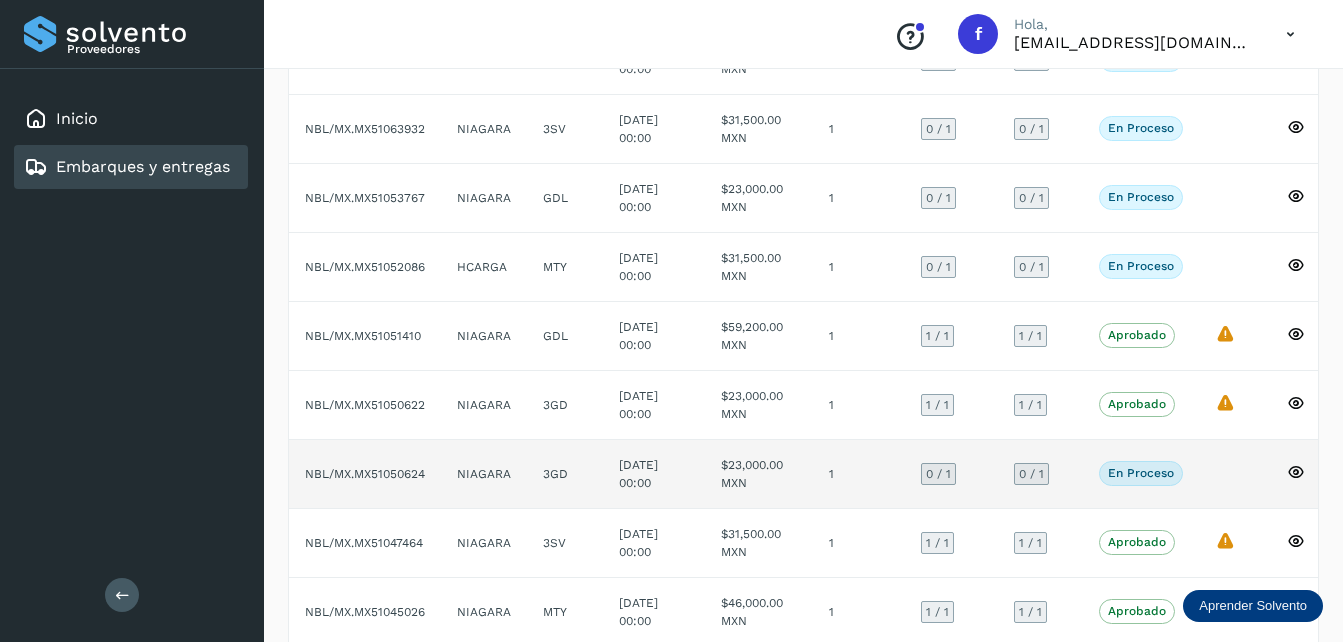 click on "NIAGARA" 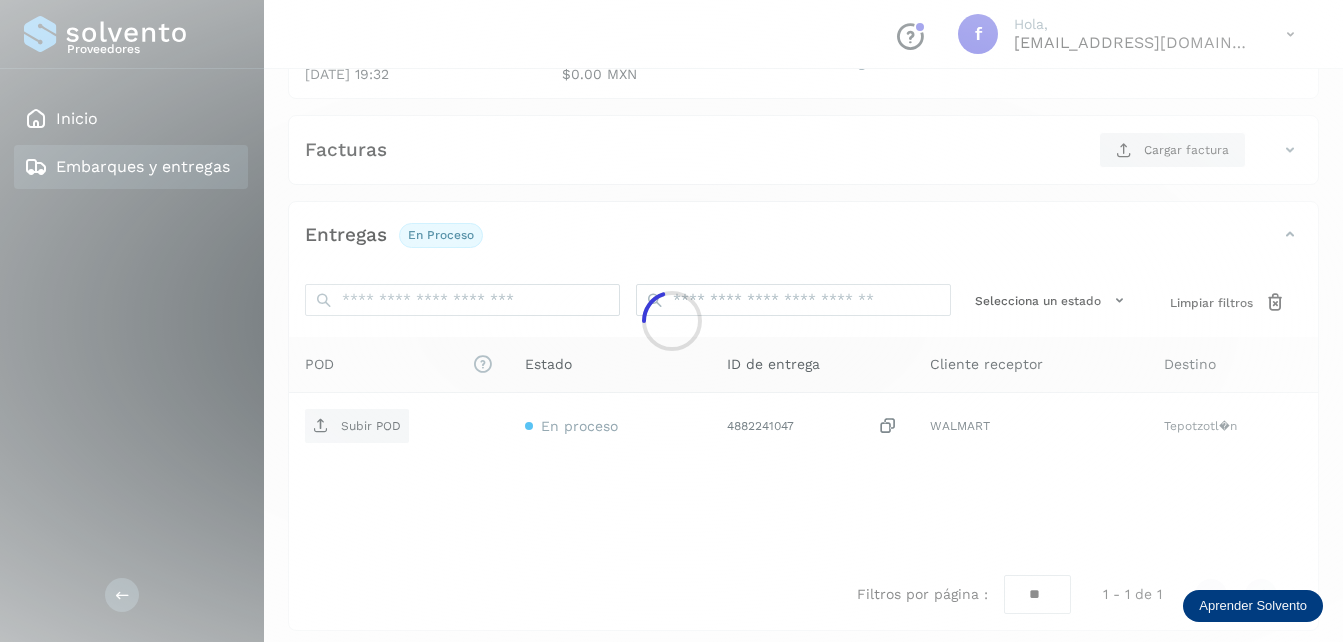 scroll, scrollTop: 300, scrollLeft: 0, axis: vertical 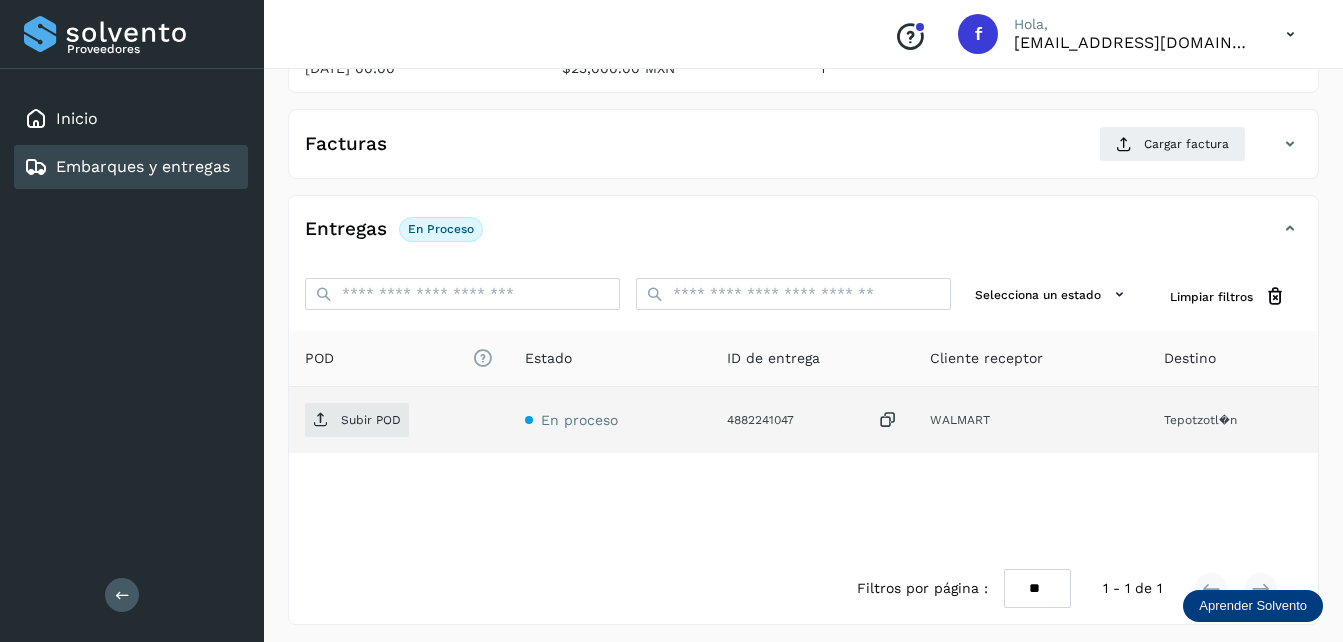 click on "WALMART" 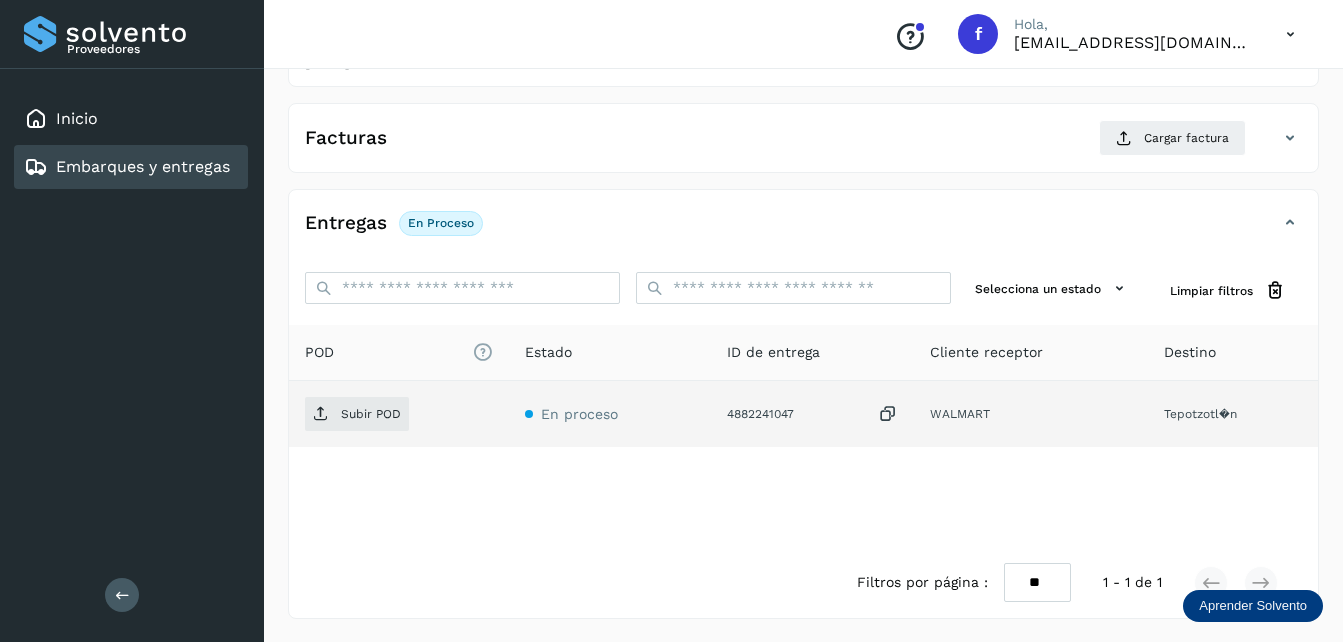 scroll, scrollTop: 307, scrollLeft: 0, axis: vertical 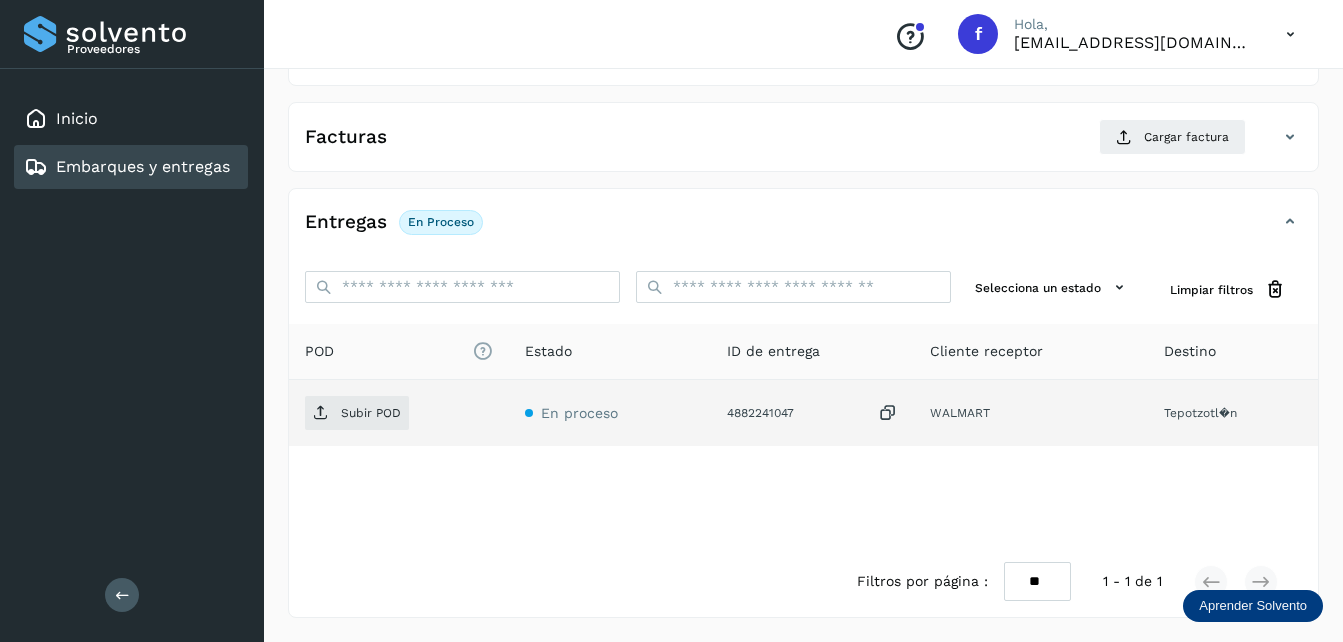 click on "Tepotzotl�n" 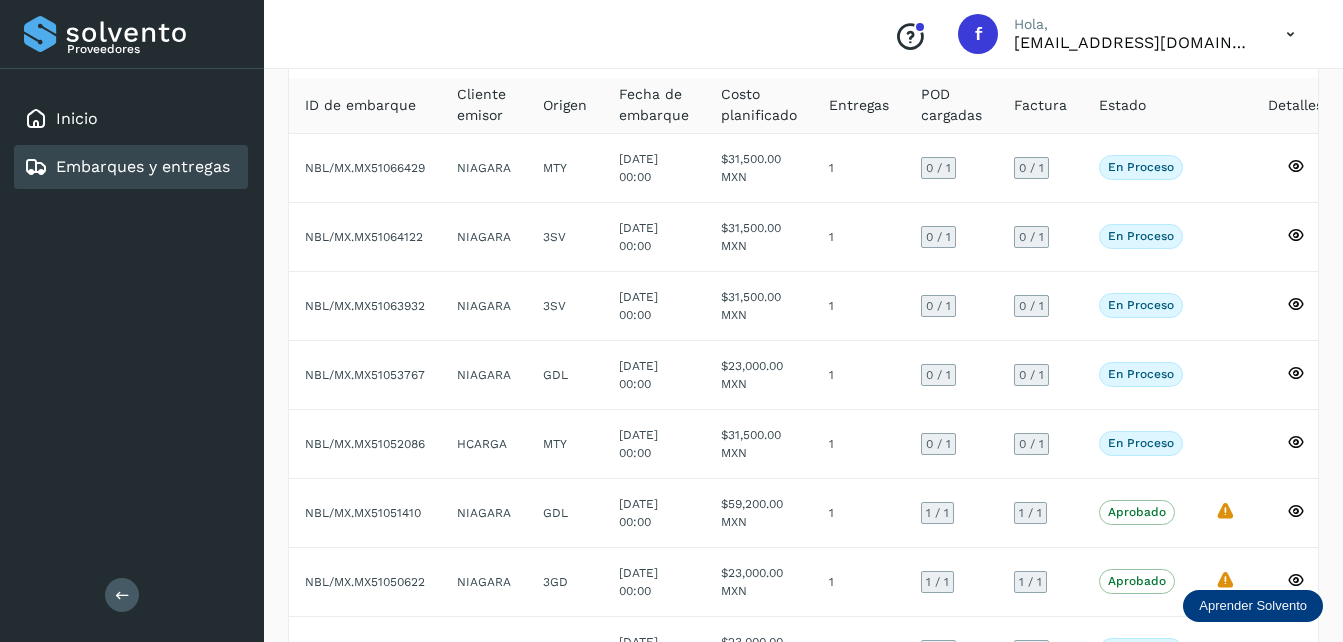 scroll, scrollTop: 15, scrollLeft: 0, axis: vertical 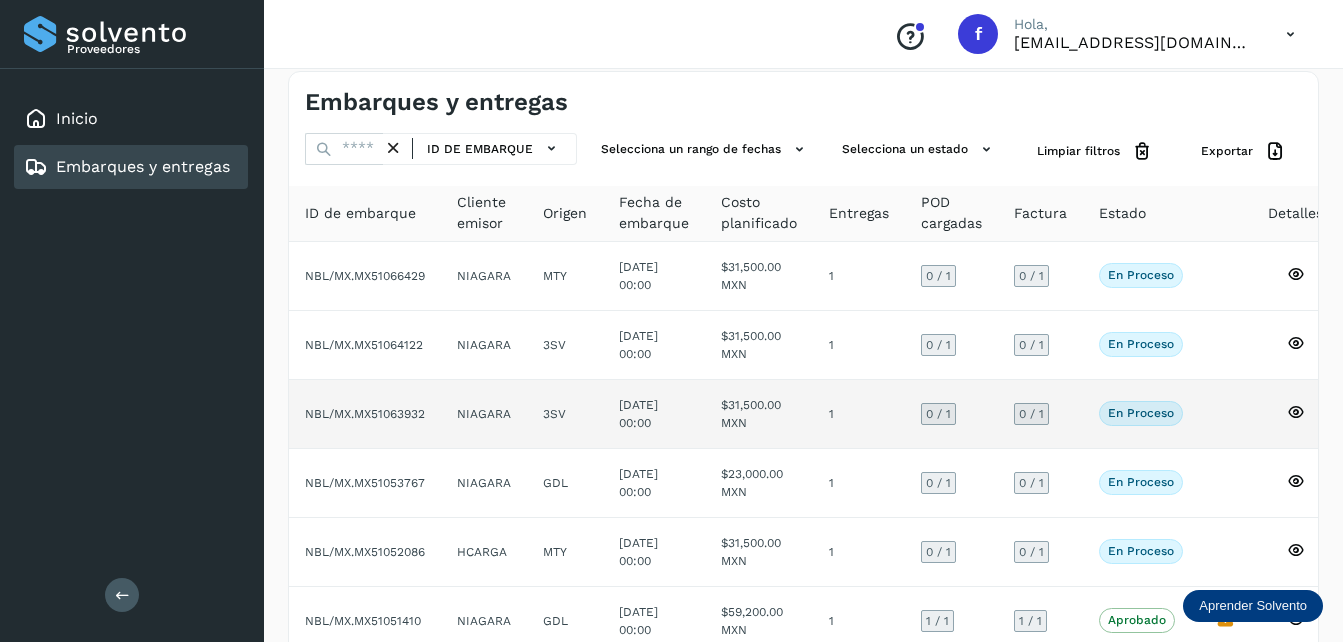 click on "3SV" 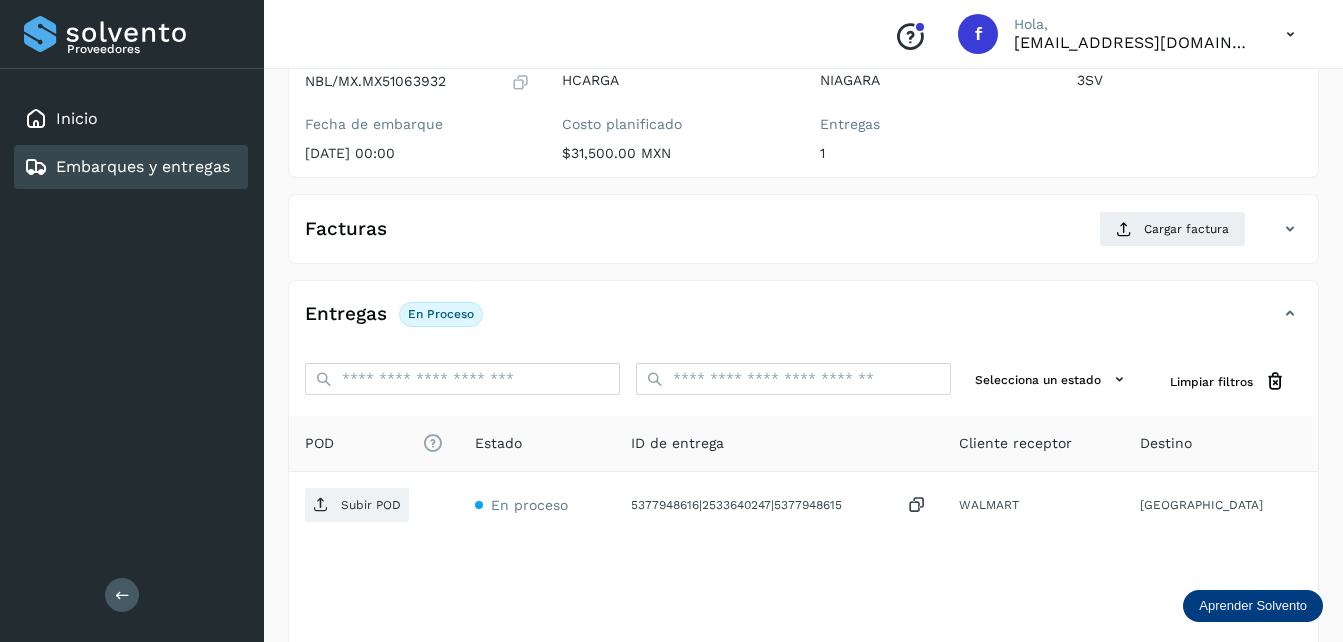 scroll, scrollTop: 307, scrollLeft: 0, axis: vertical 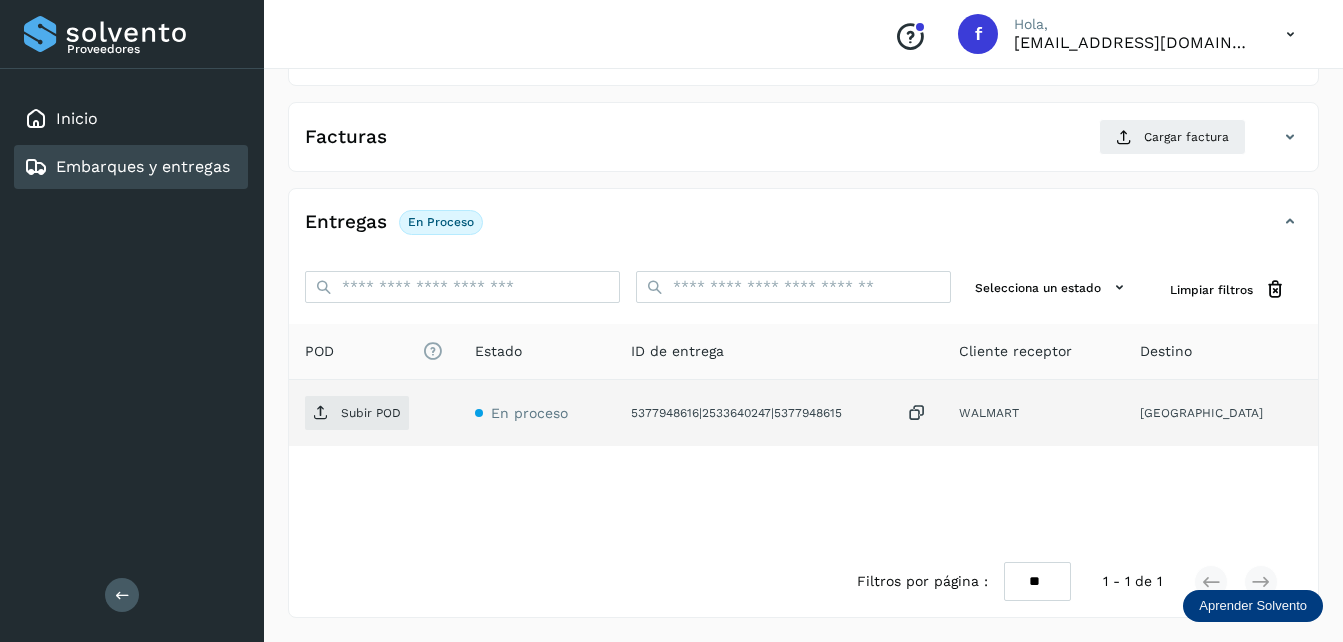 click on "5377948616|2533640247|5377948615" 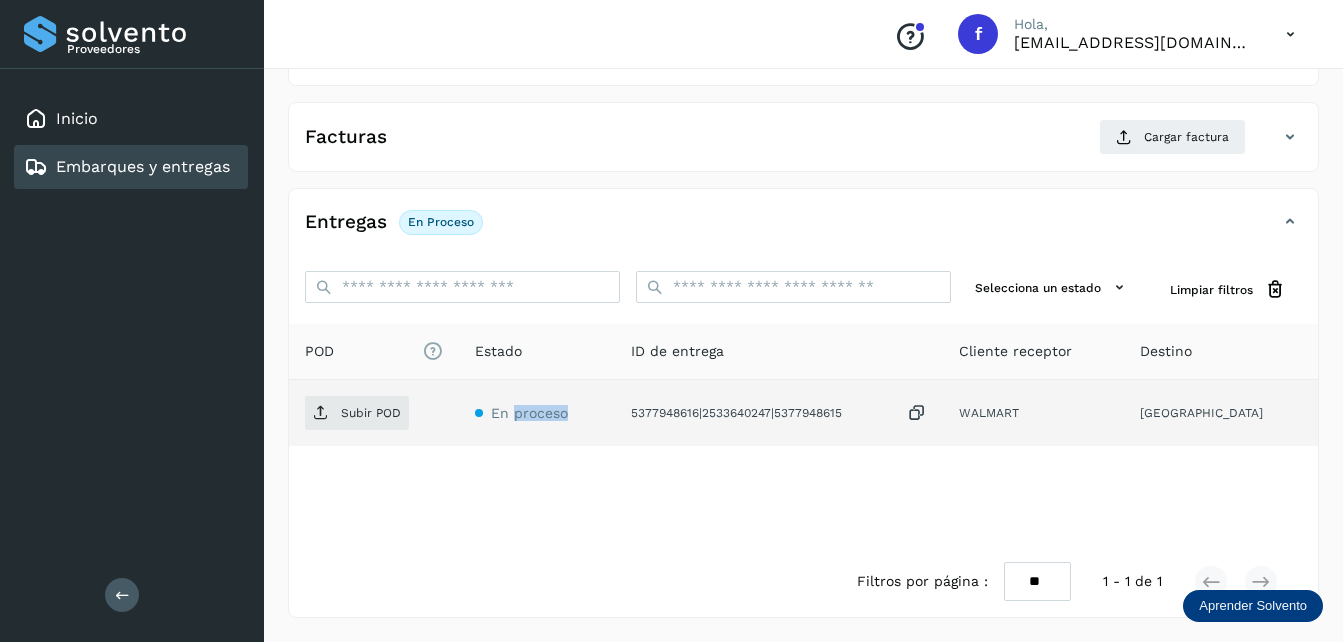 click on "En proceso" at bounding box center [529, 413] 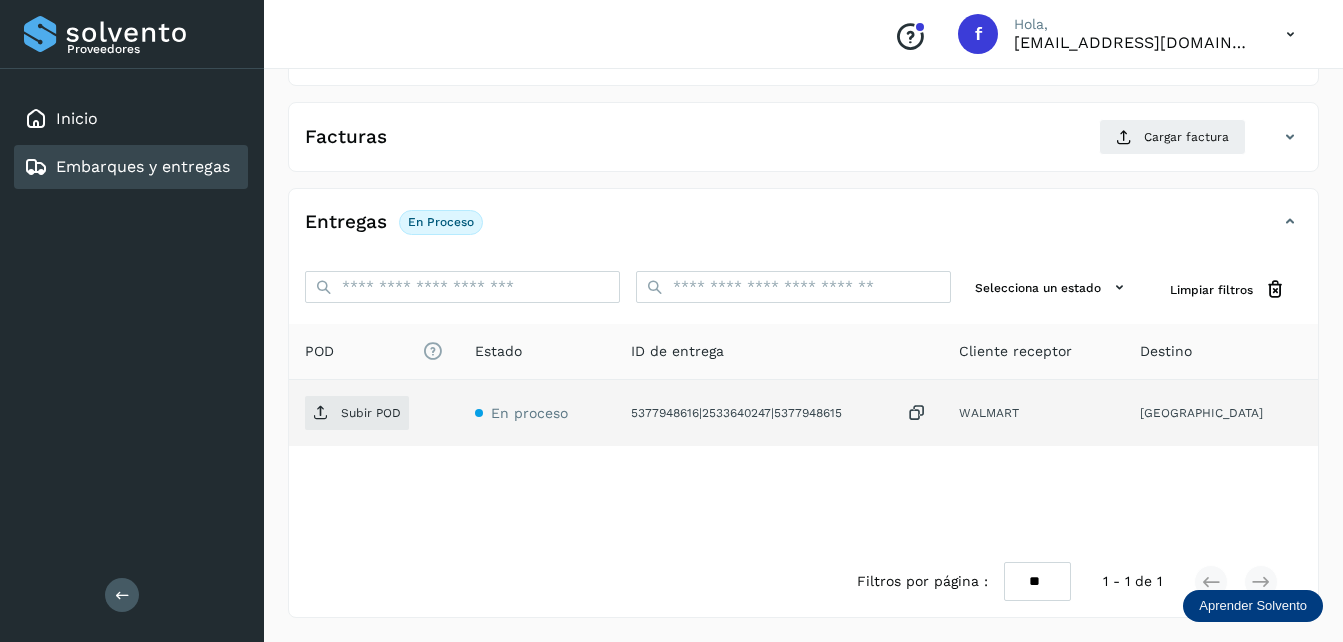 click on "[GEOGRAPHIC_DATA]" 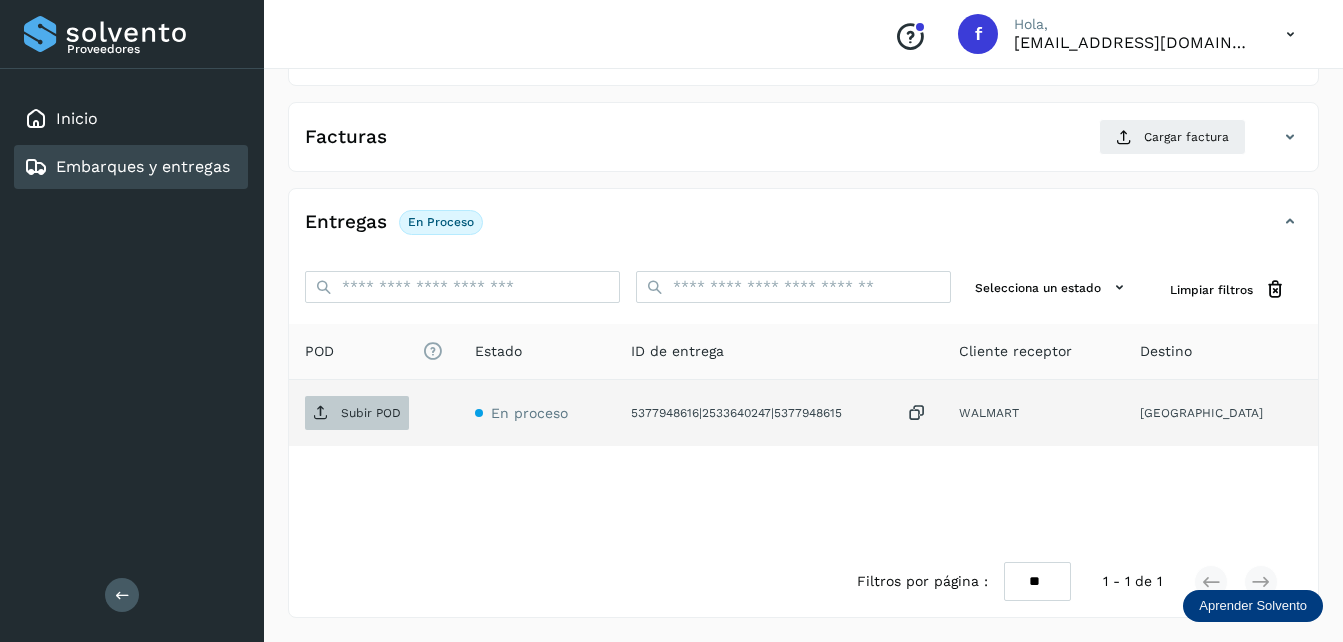 click on "Subir POD" at bounding box center (357, 413) 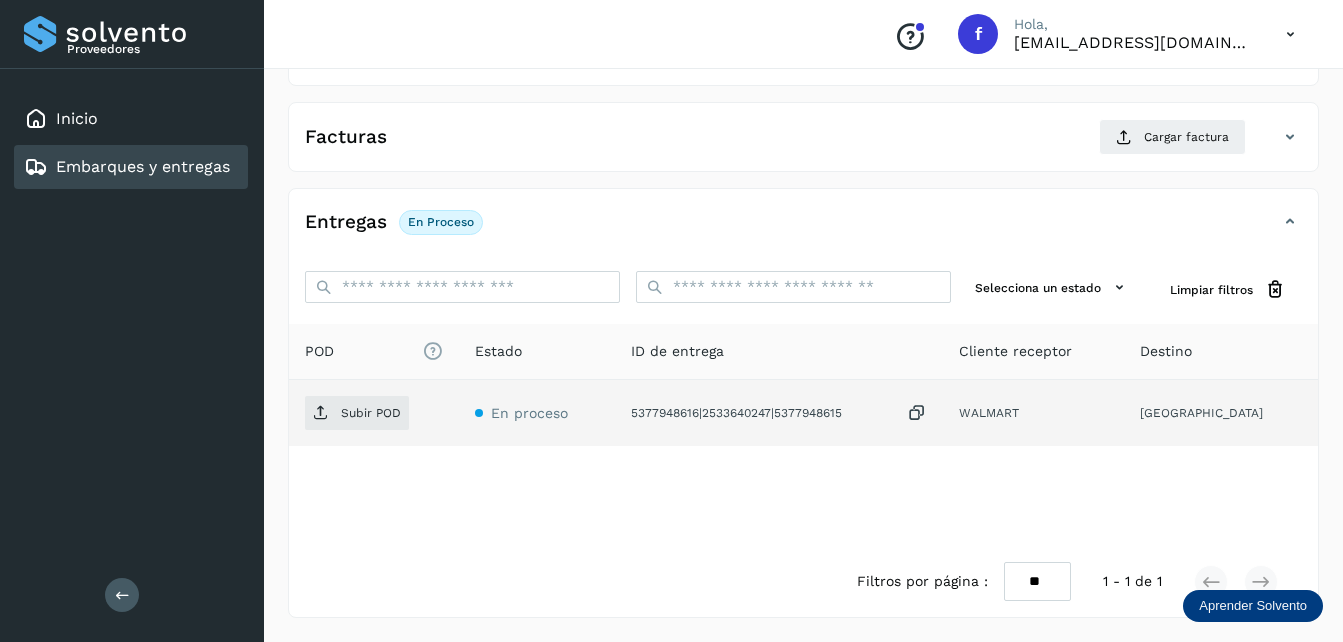 click on "[GEOGRAPHIC_DATA]" 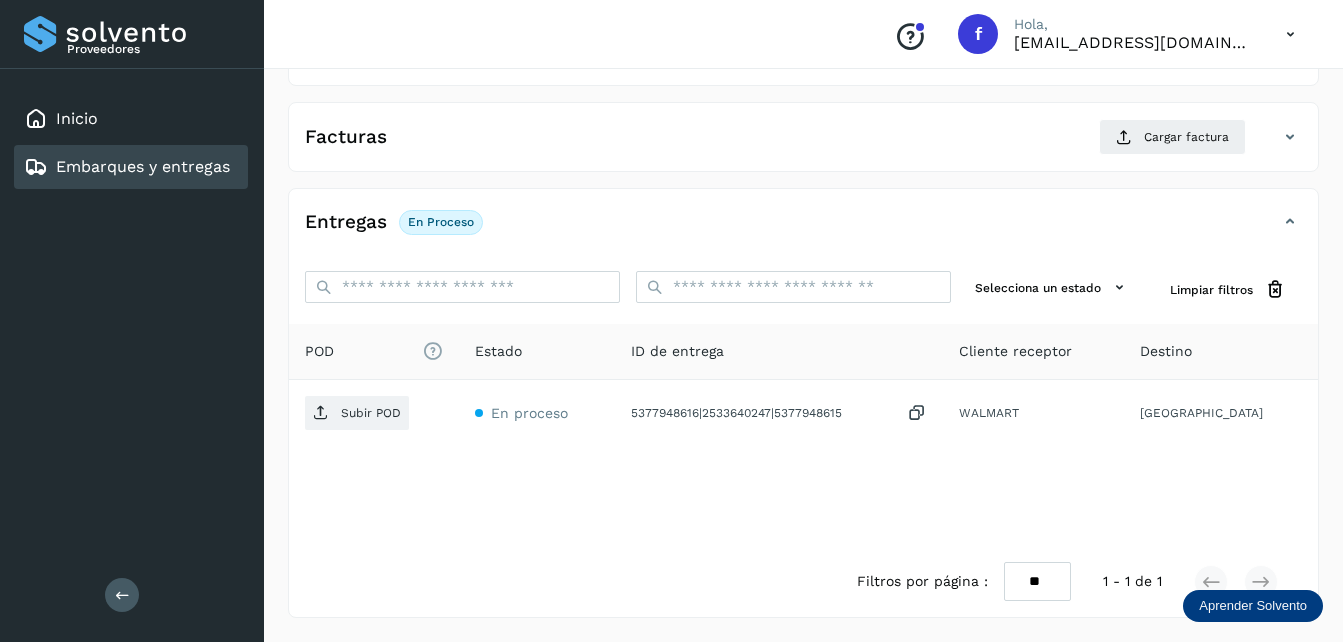 click on "Embarques y entregas" at bounding box center (127, 167) 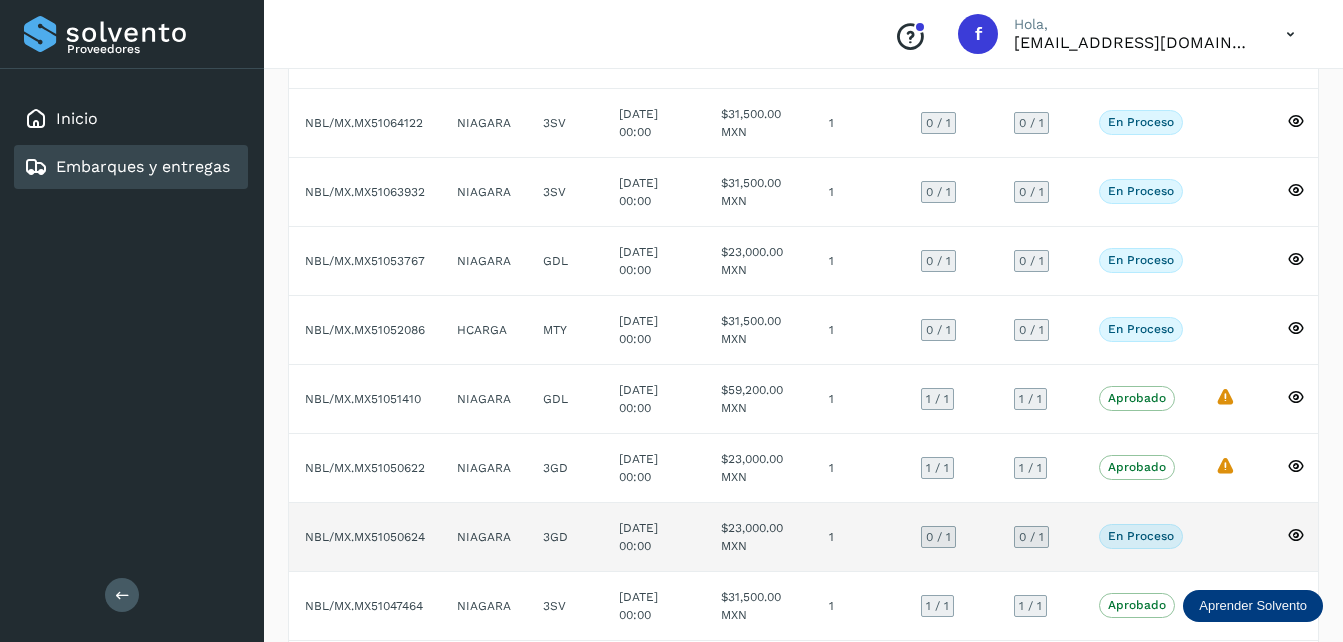 scroll, scrollTop: 300, scrollLeft: 0, axis: vertical 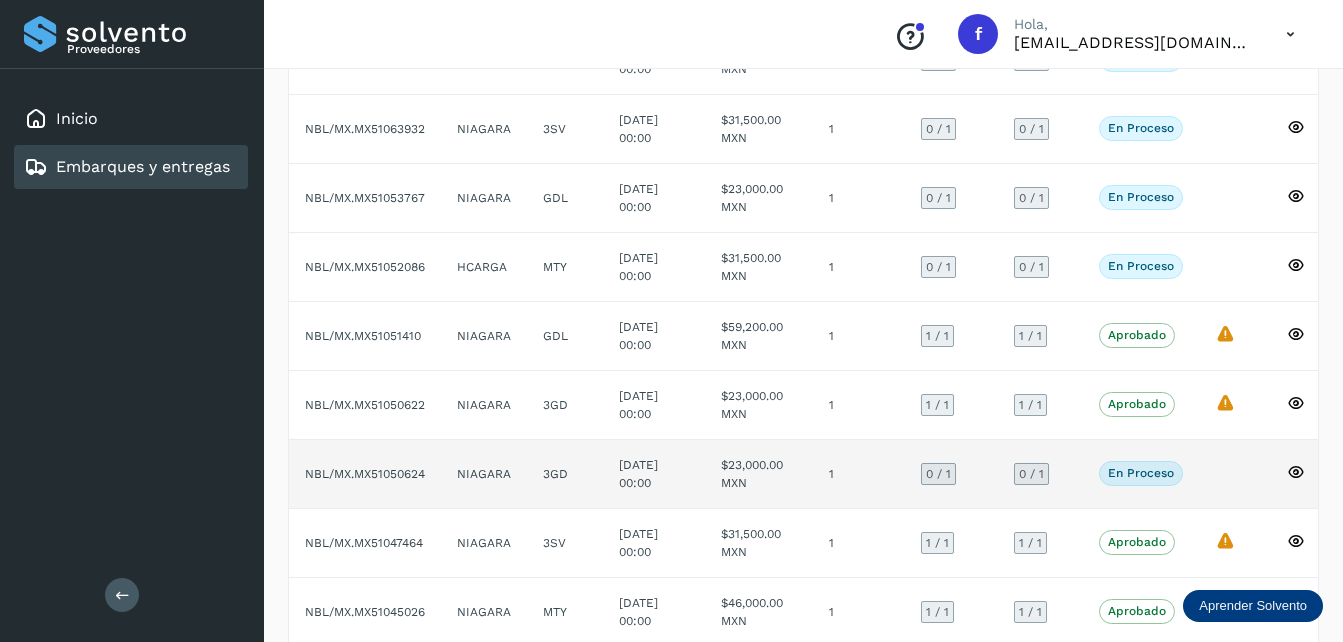 click on "[DATE] 00:00" 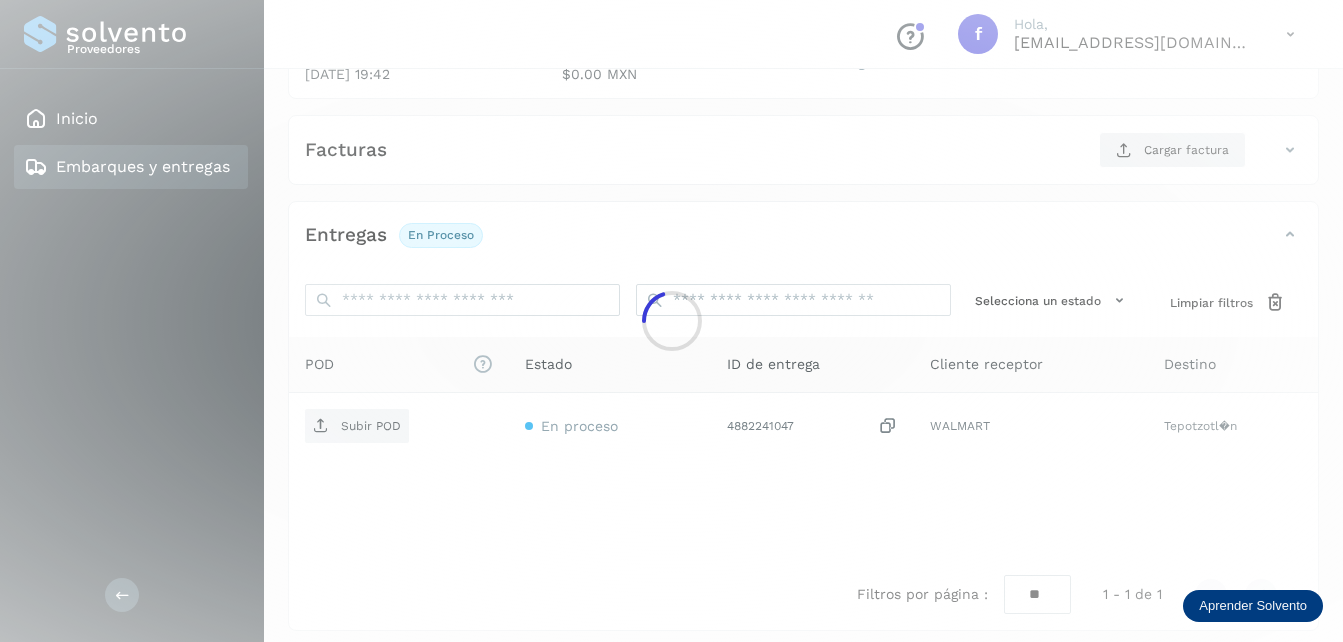 scroll, scrollTop: 300, scrollLeft: 0, axis: vertical 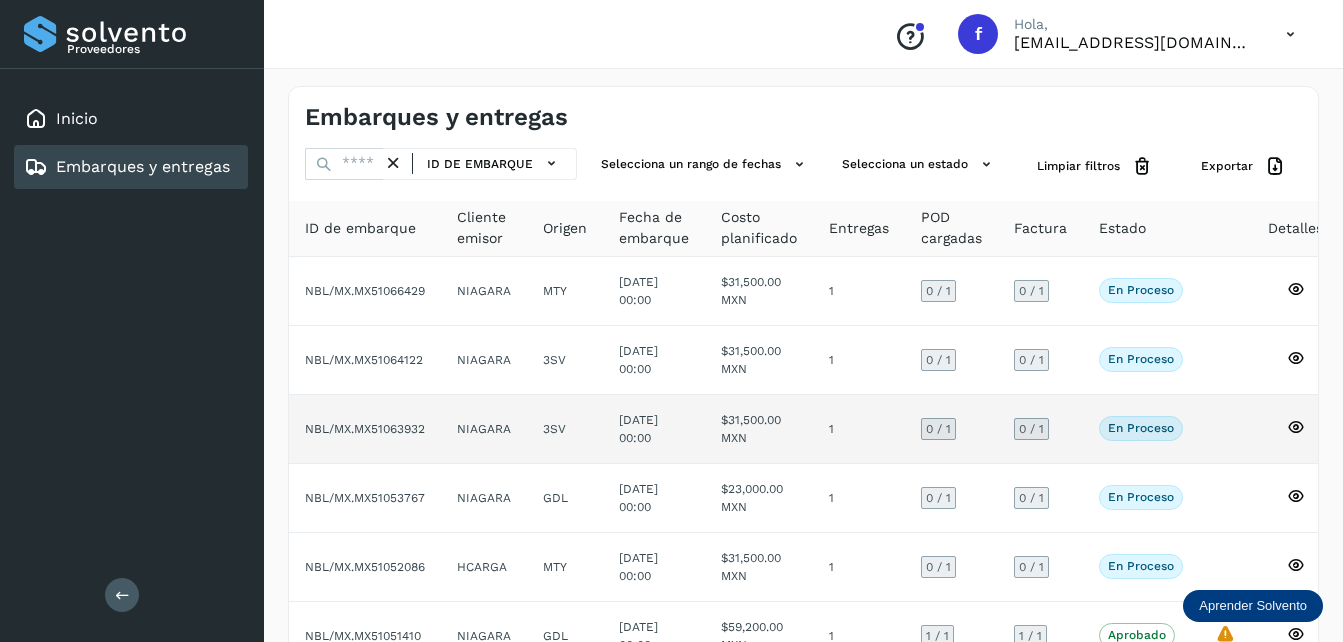 click on "[DATE] 00:00" 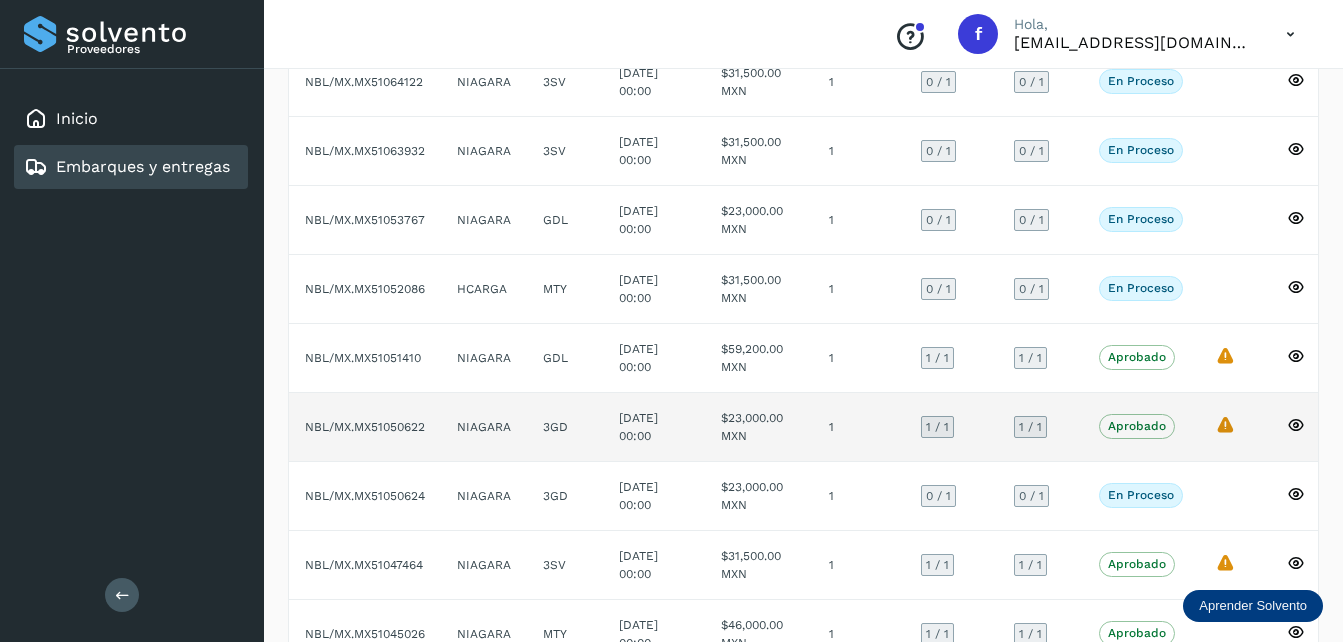 scroll, scrollTop: 300, scrollLeft: 0, axis: vertical 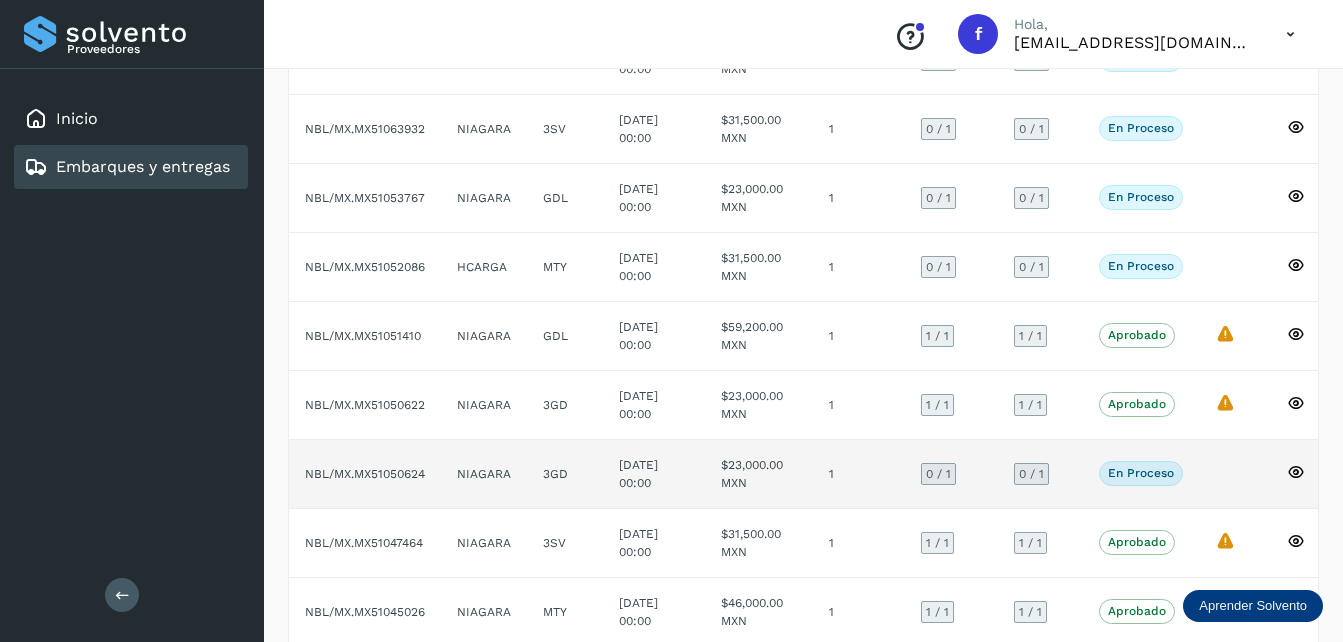click on "En proceso" 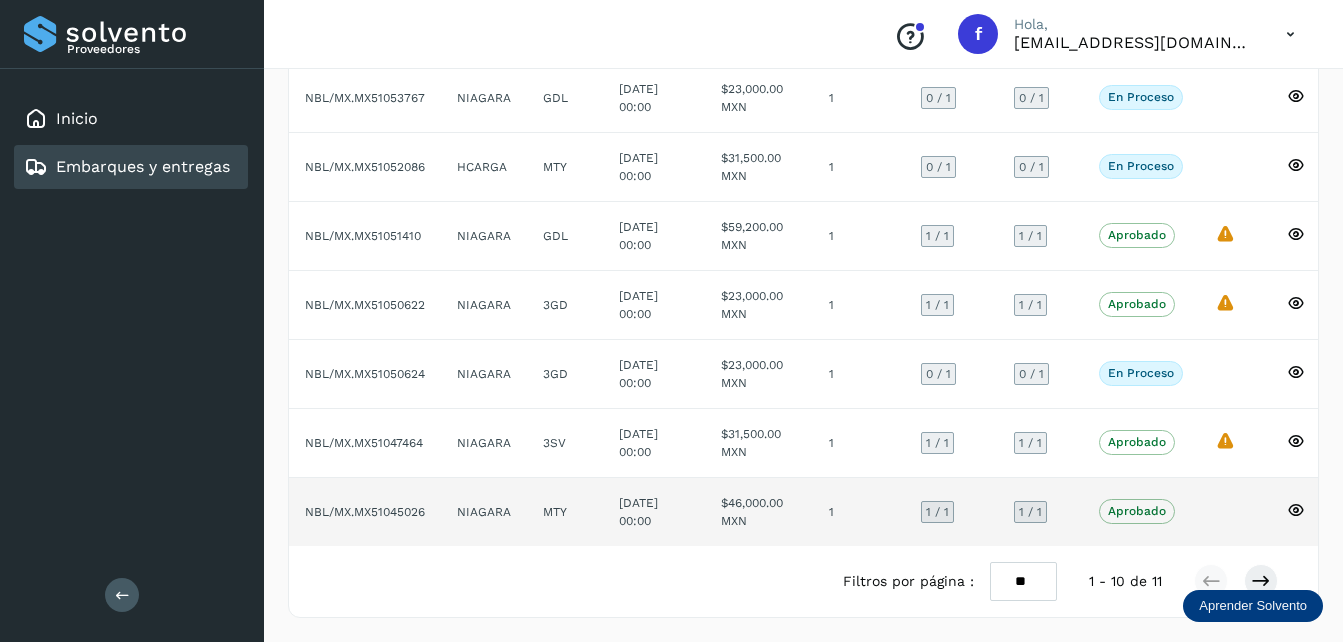 scroll, scrollTop: 300, scrollLeft: 0, axis: vertical 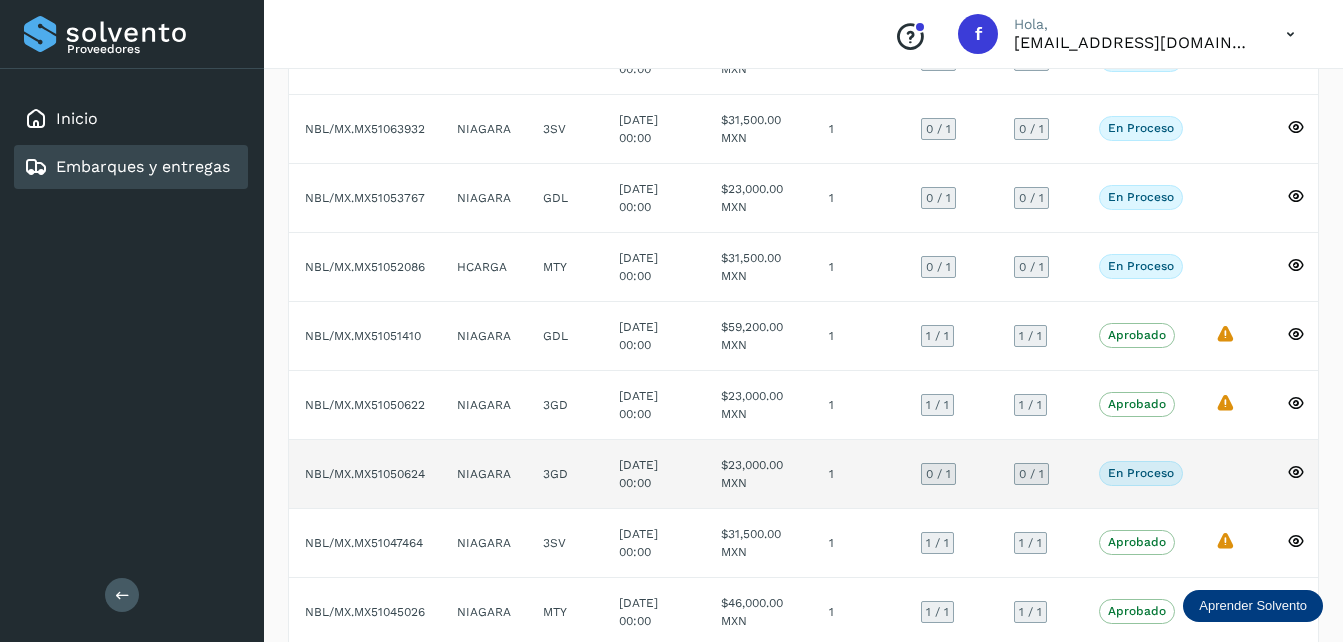 click on "NIAGARA" 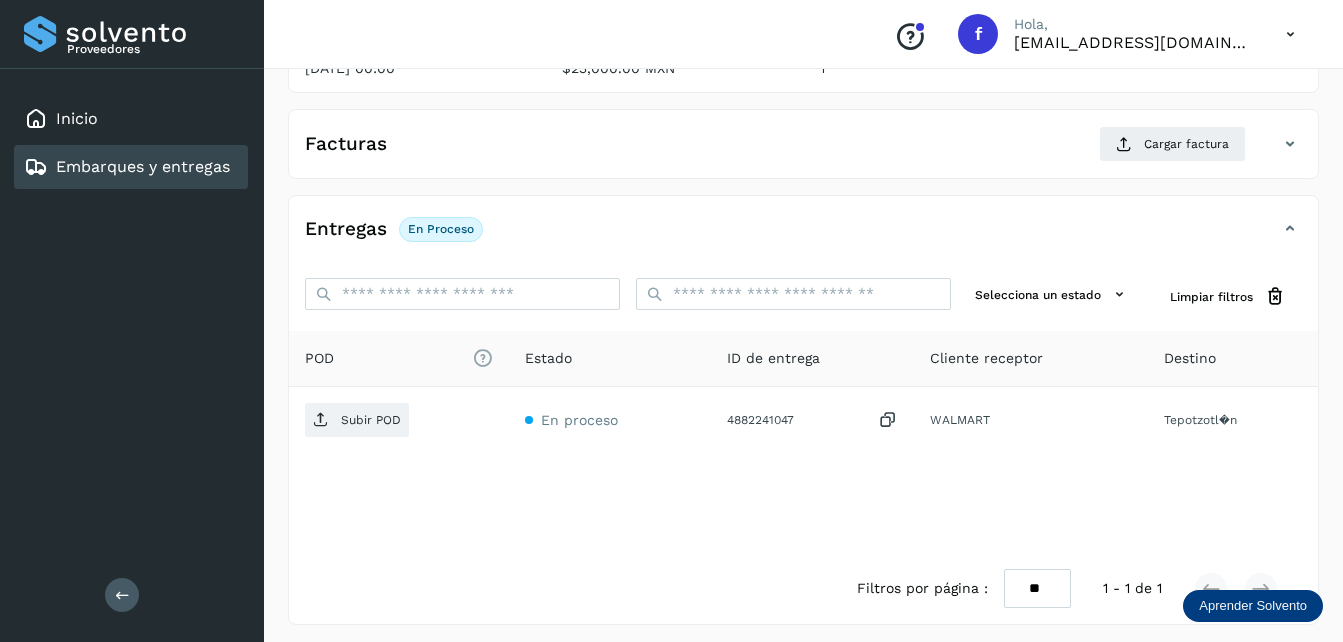 scroll, scrollTop: 307, scrollLeft: 0, axis: vertical 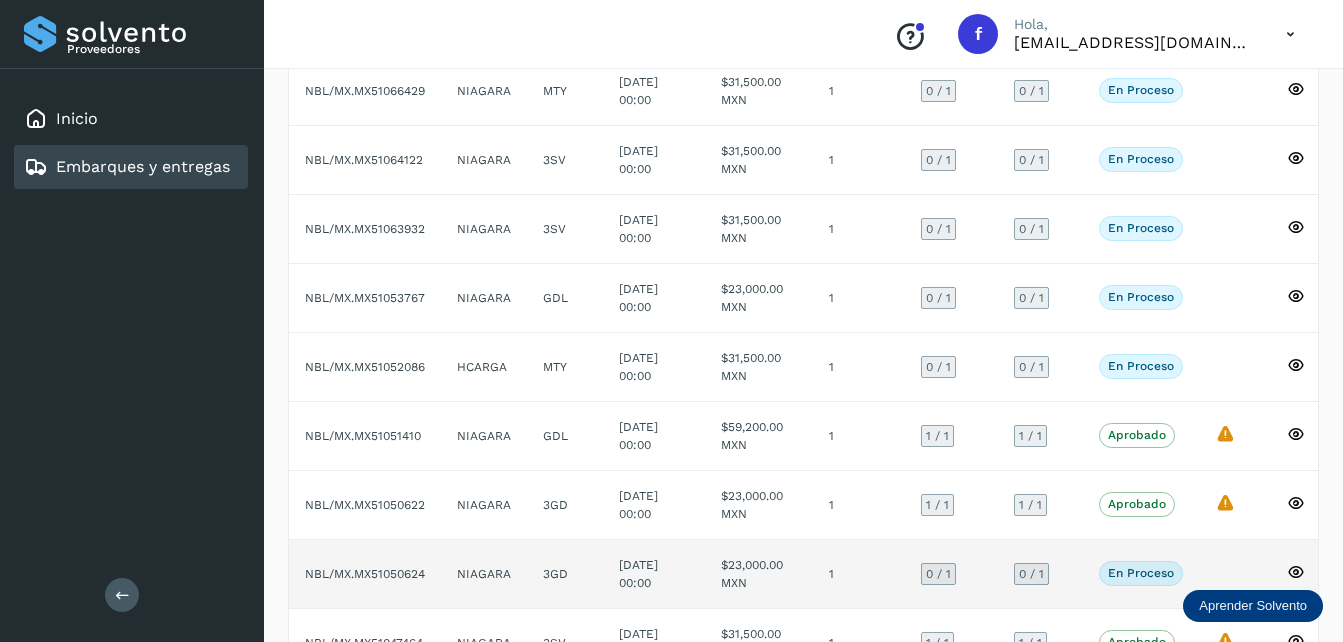 click on "1" 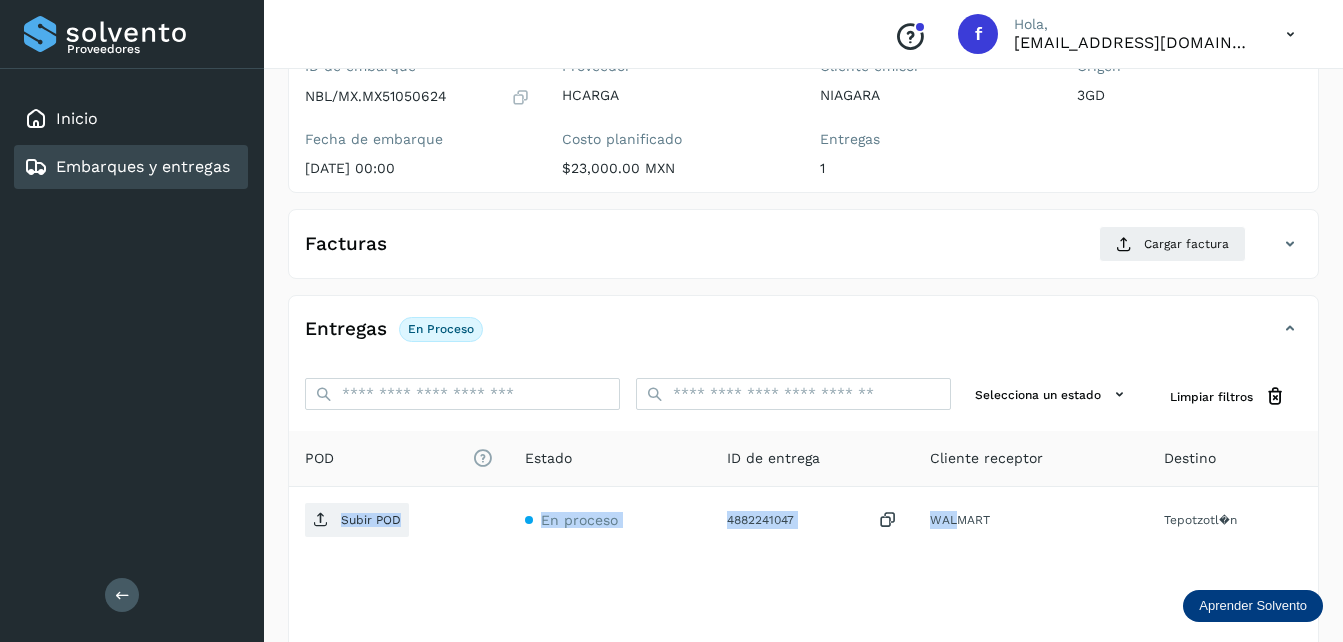 drag, startPoint x: 879, startPoint y: 580, endPoint x: 1024, endPoint y: 586, distance: 145.12408 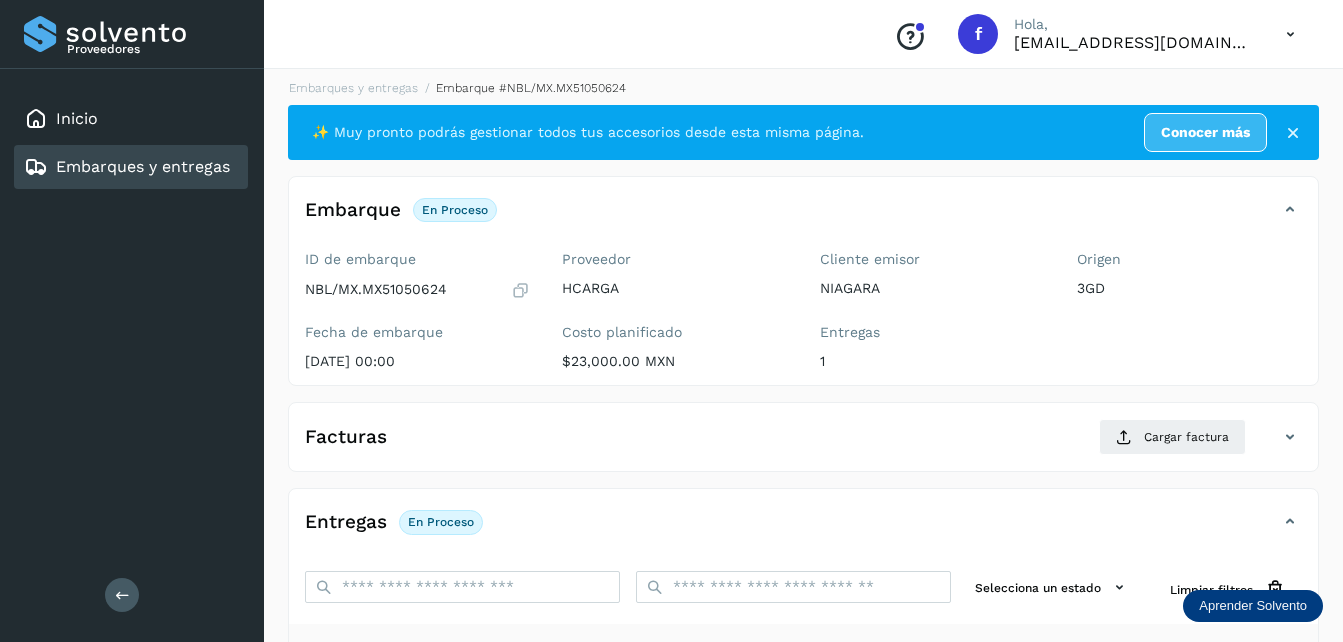 scroll, scrollTop: 0, scrollLeft: 0, axis: both 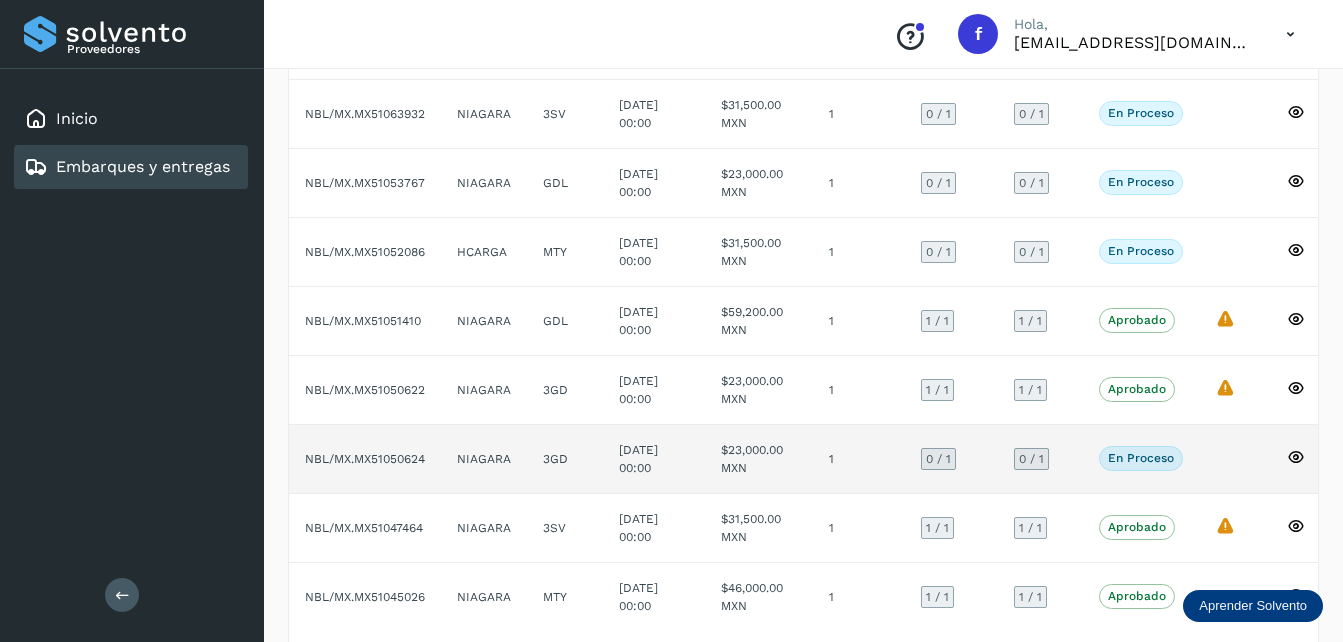 click on "$23,000.00 MXN" 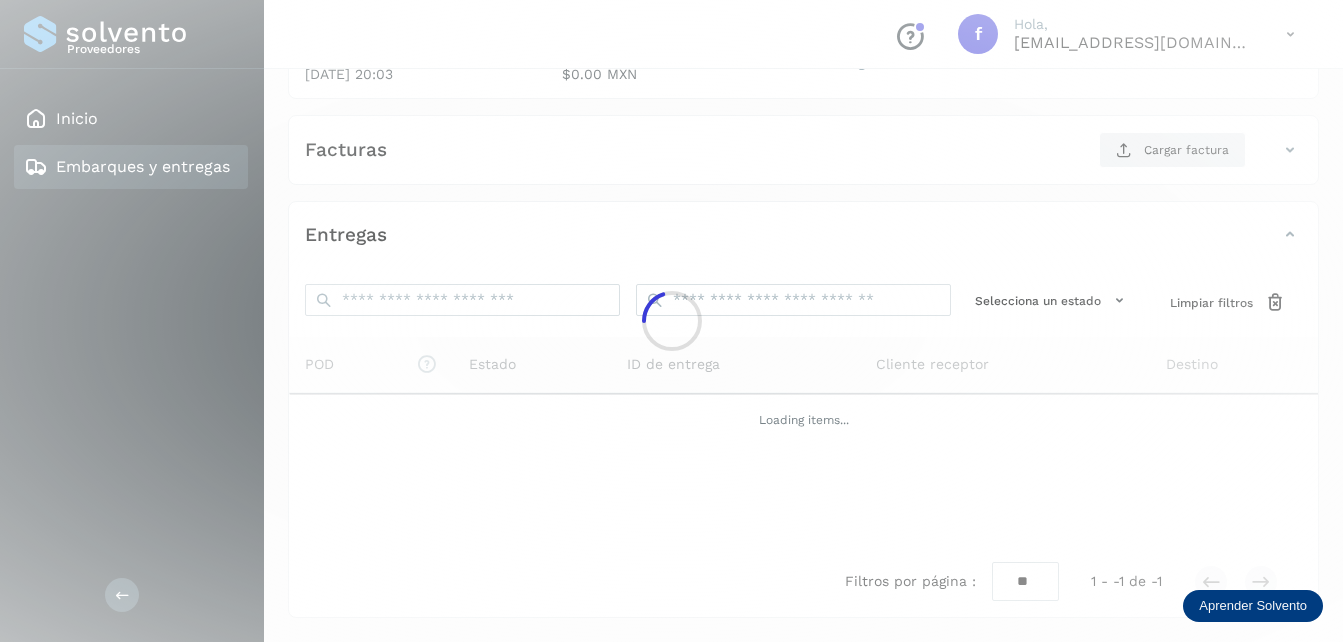 scroll, scrollTop: 307, scrollLeft: 0, axis: vertical 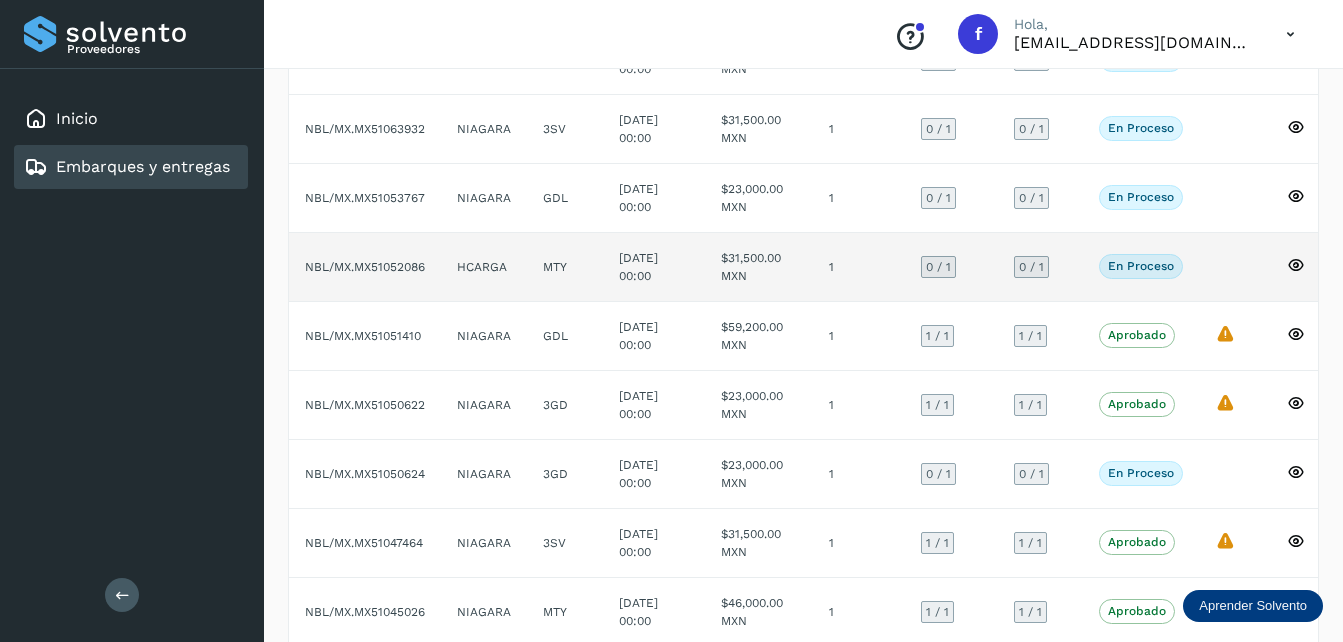 click on "[DATE] 00:00" 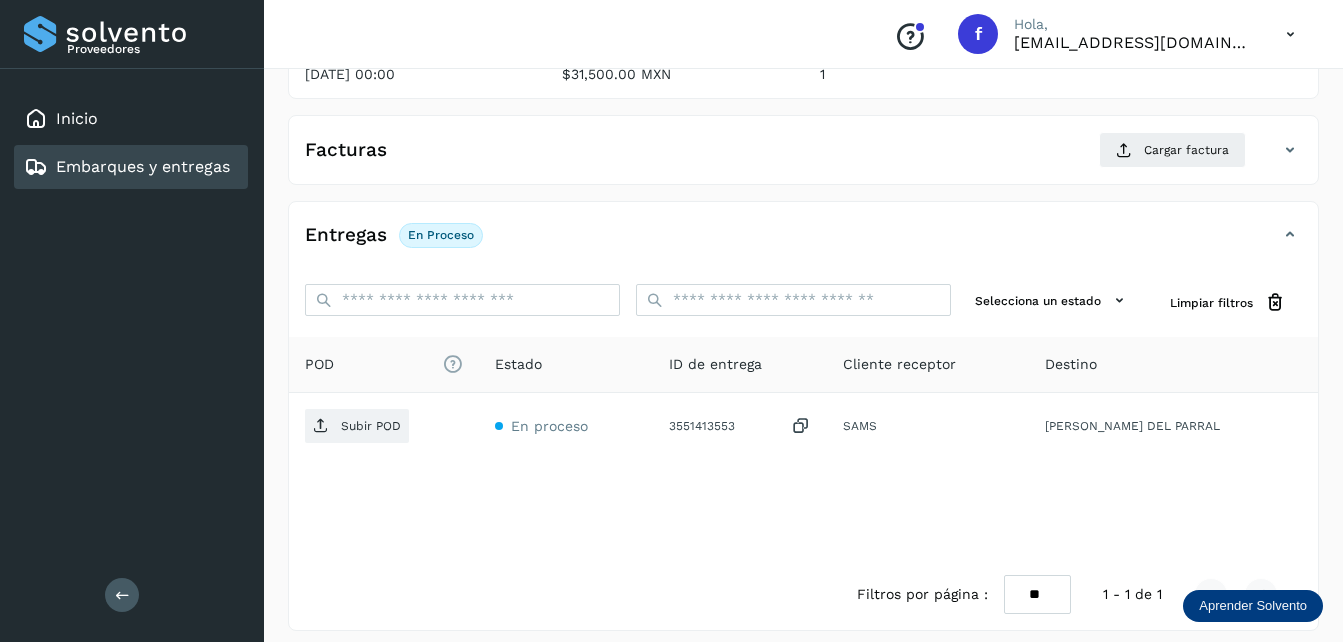 scroll, scrollTop: 300, scrollLeft: 0, axis: vertical 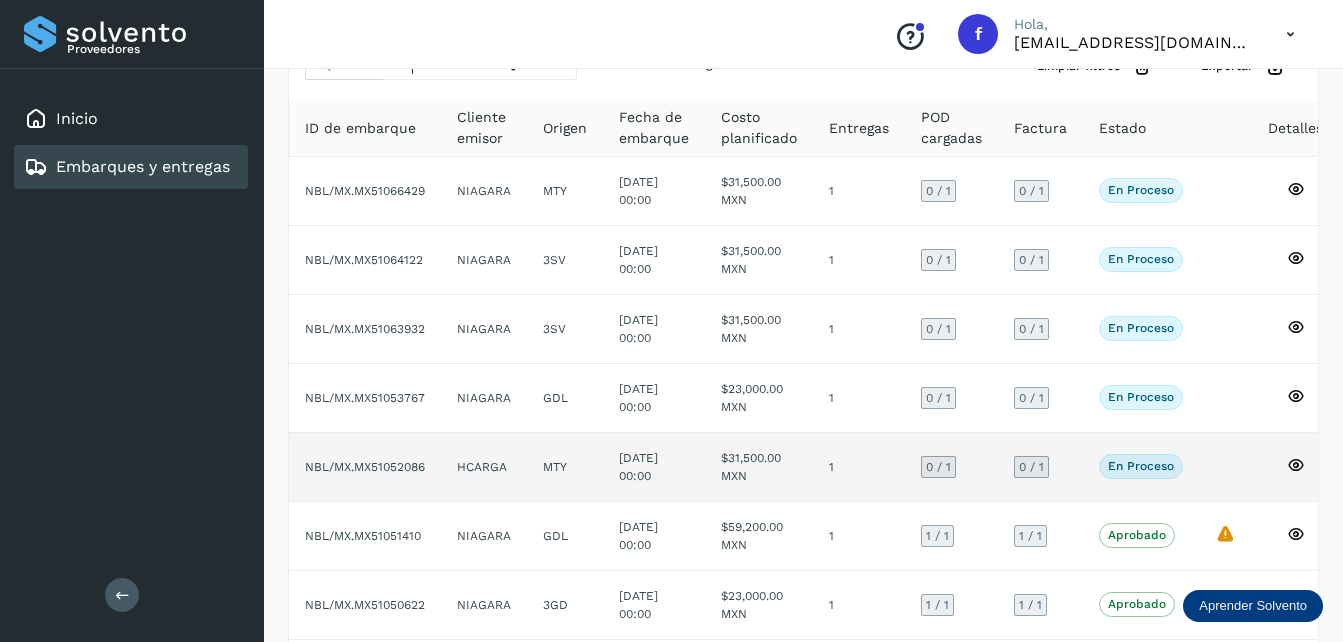 click on "$31,500.00 MXN" 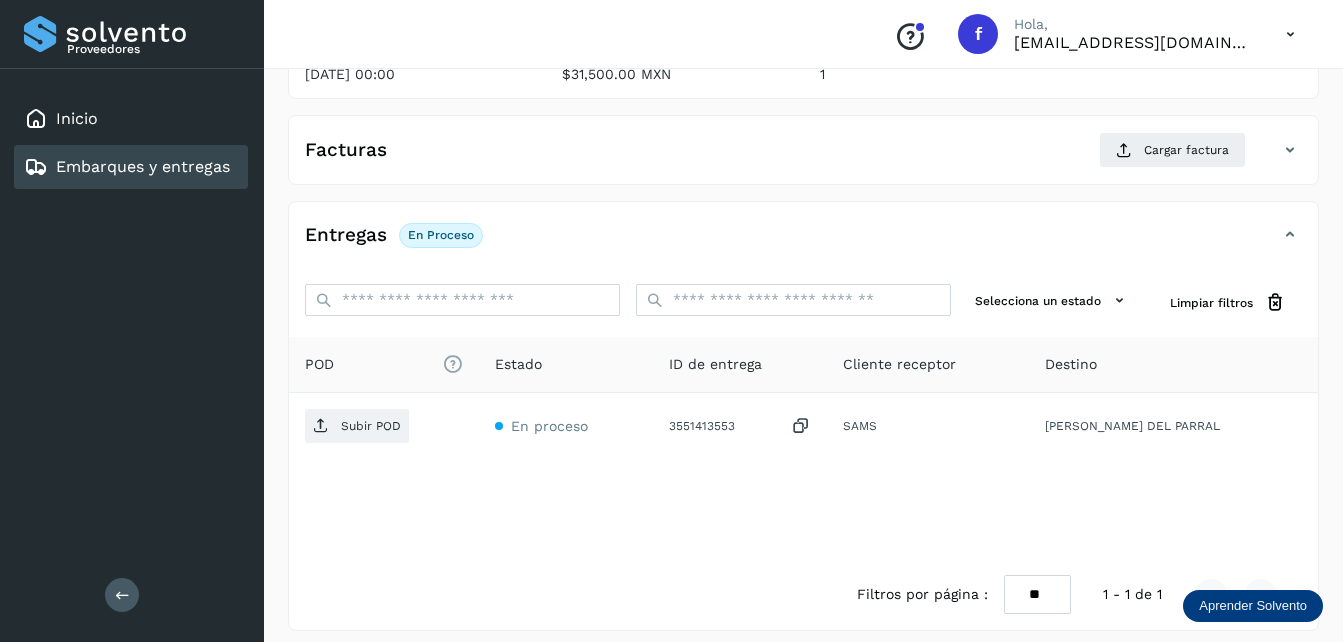 scroll, scrollTop: 307, scrollLeft: 0, axis: vertical 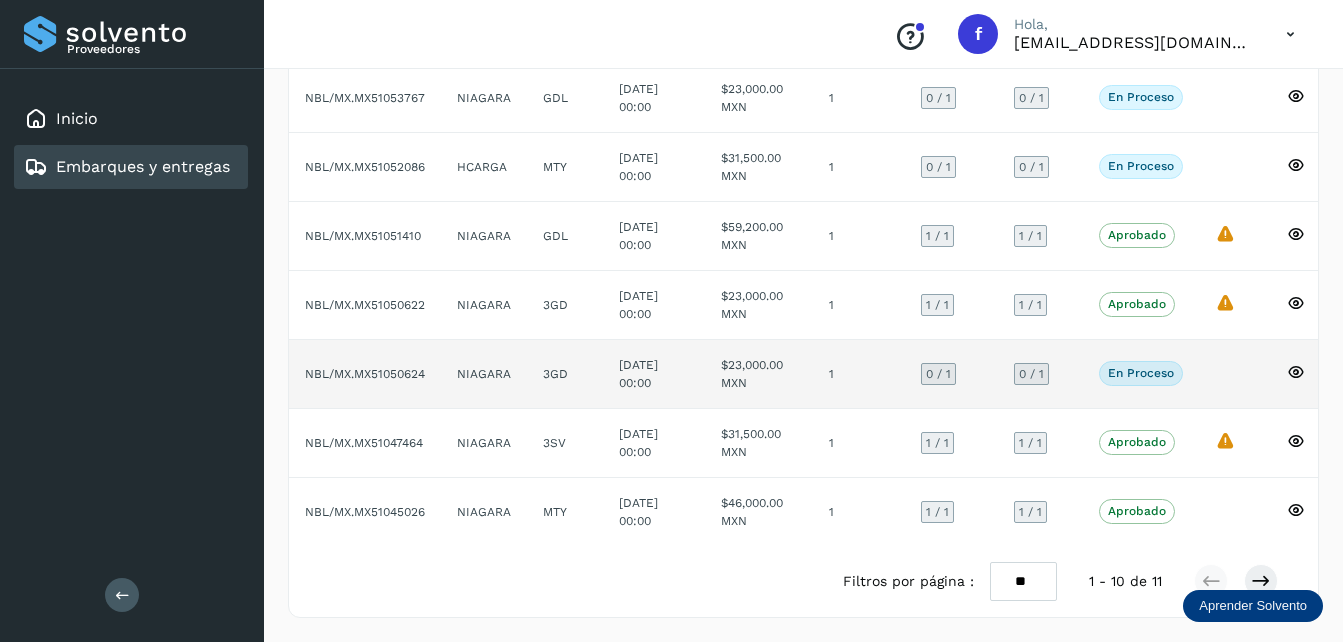 click on "NIAGARA" 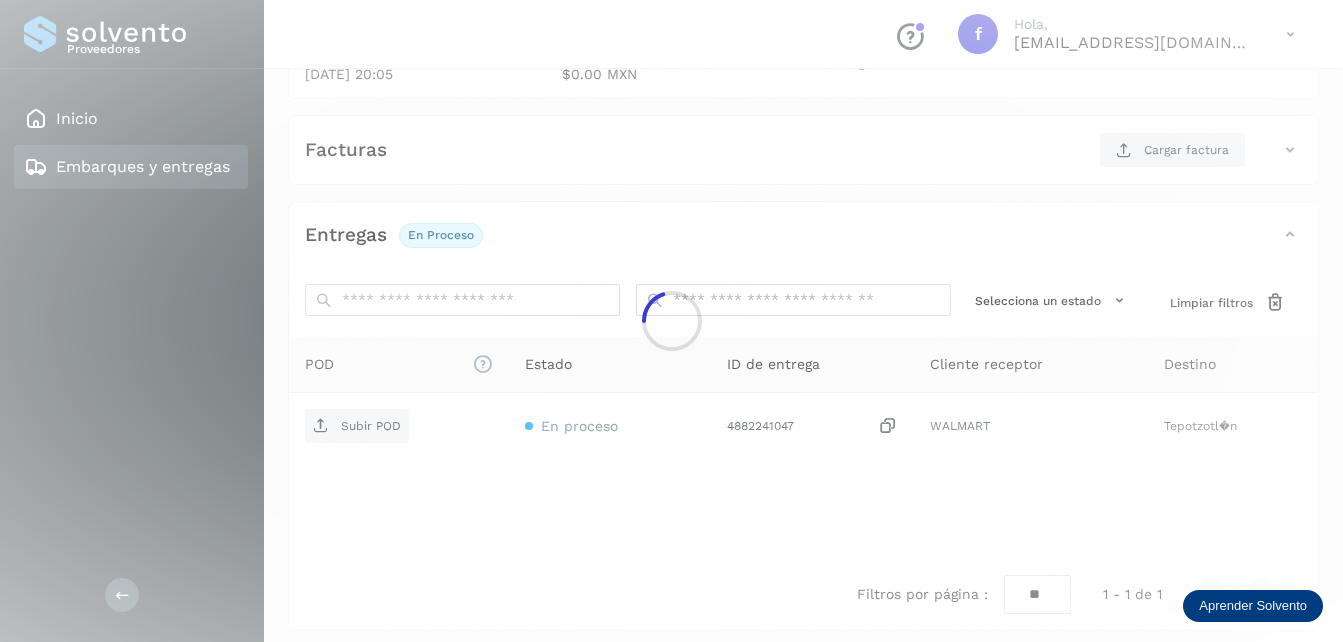 scroll, scrollTop: 307, scrollLeft: 0, axis: vertical 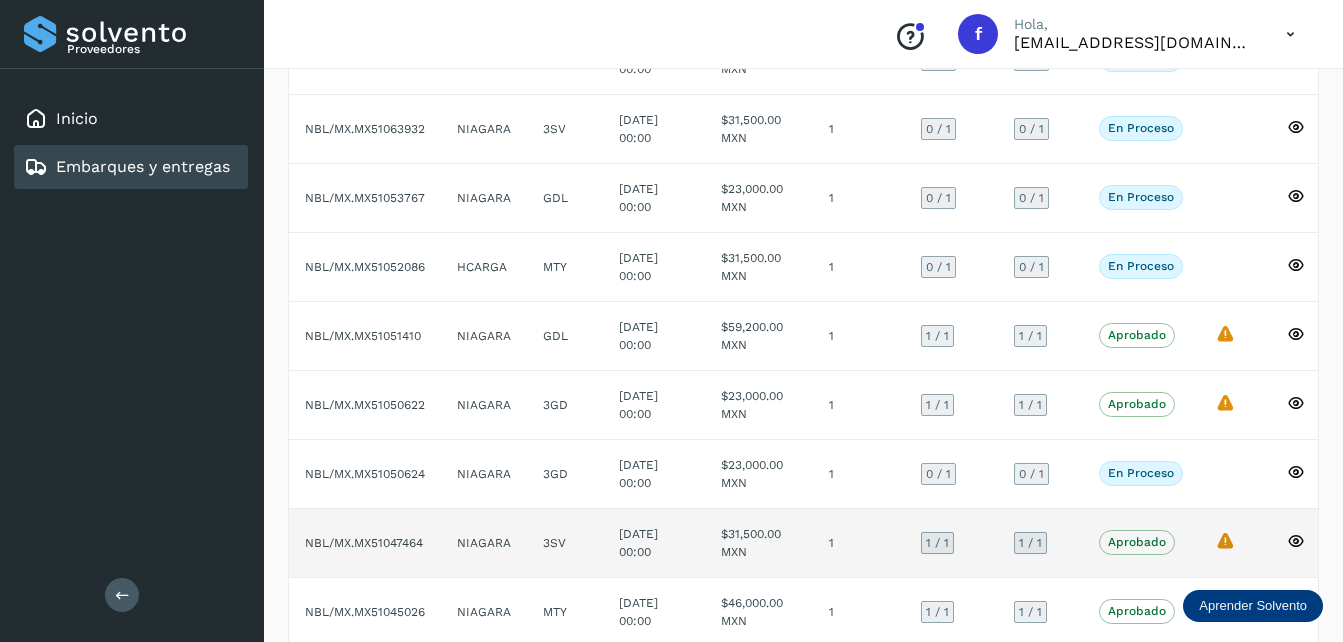 click on "$31,500.00 MXN" 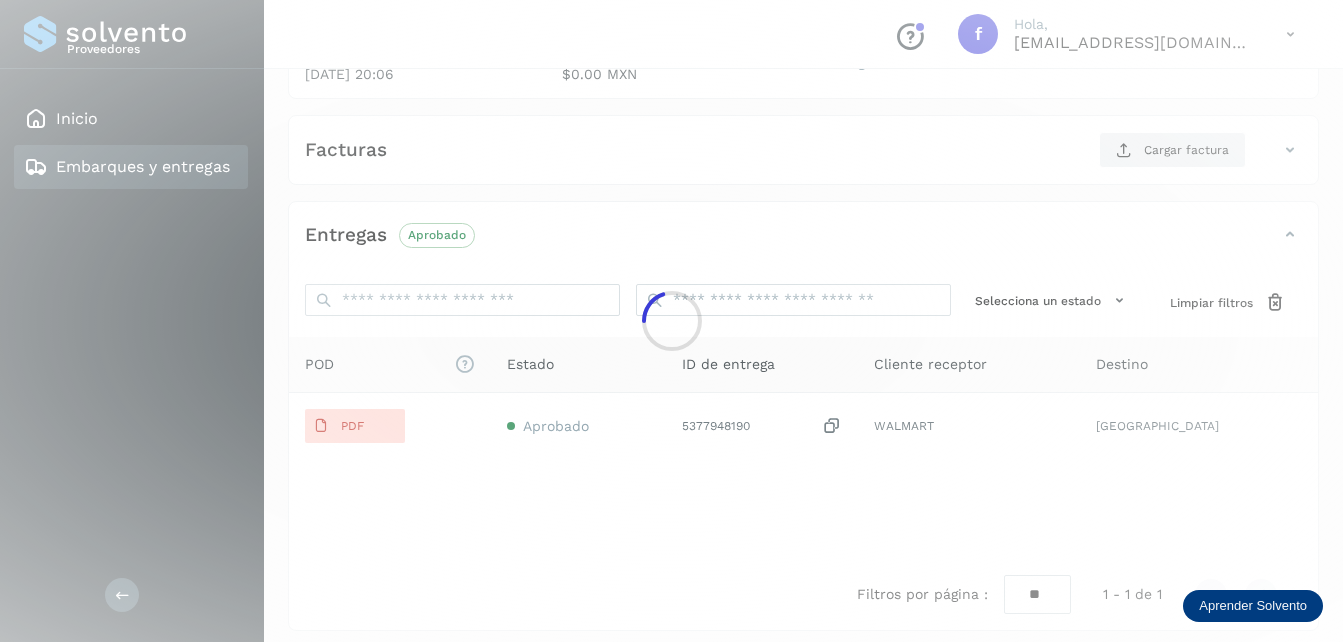 scroll, scrollTop: 300, scrollLeft: 0, axis: vertical 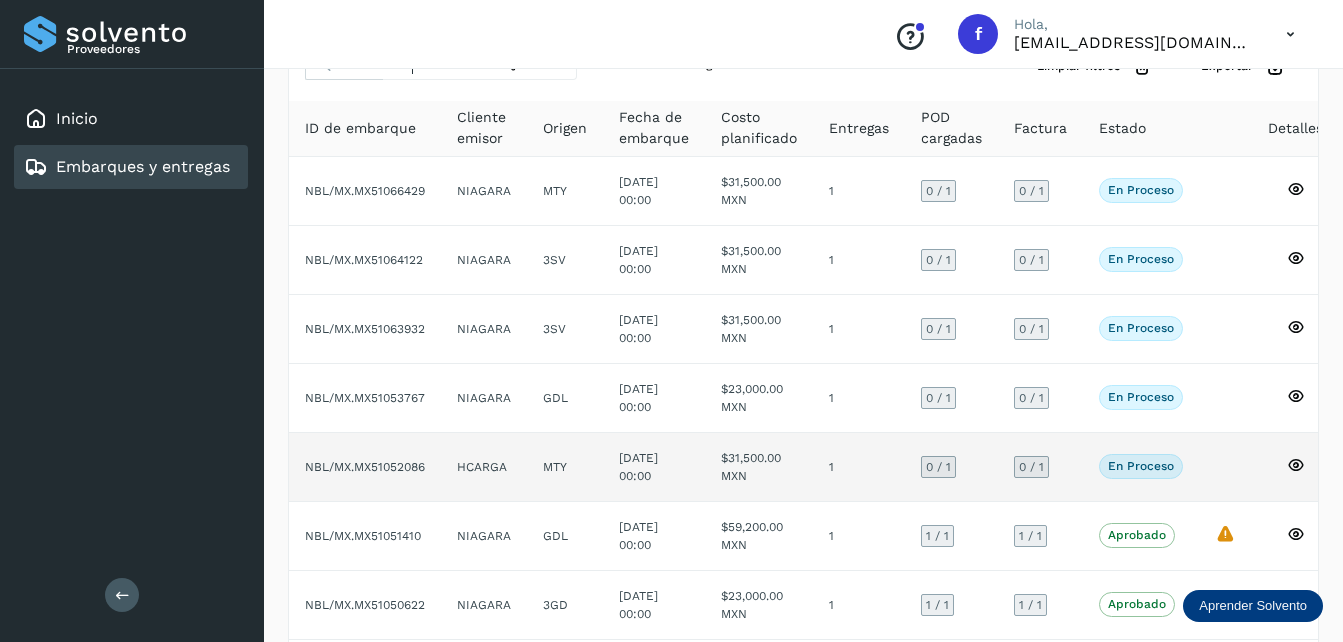 click on "[DATE] 00:00" 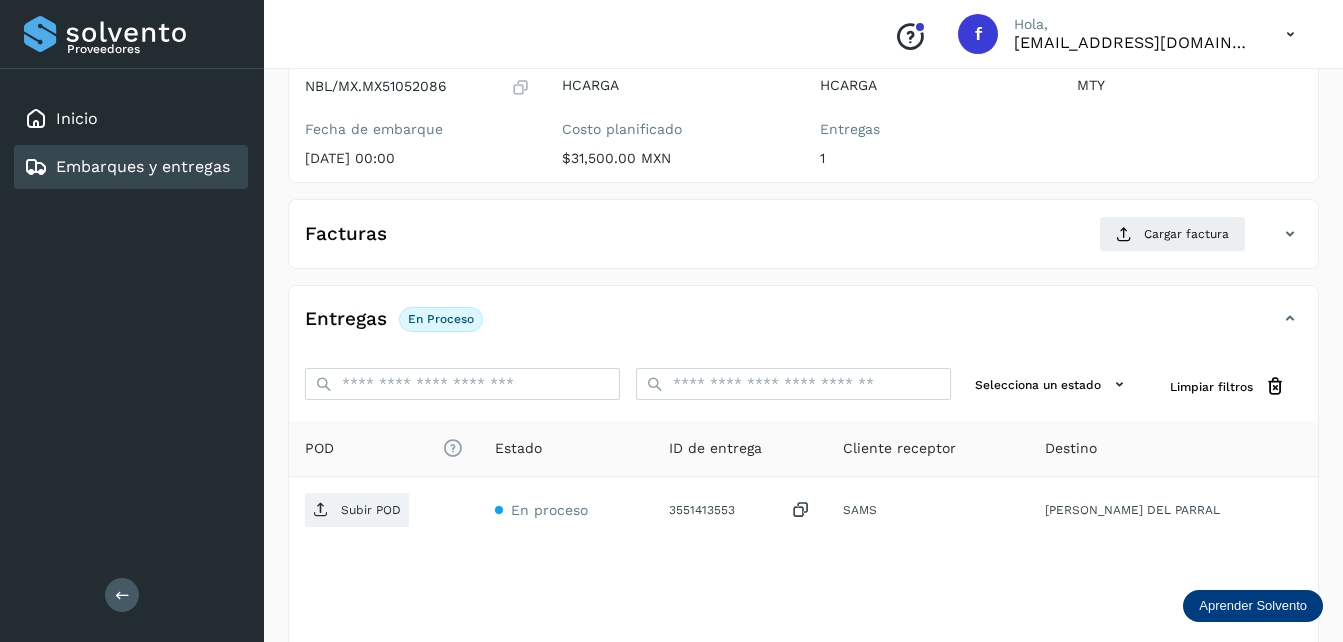scroll, scrollTop: 300, scrollLeft: 0, axis: vertical 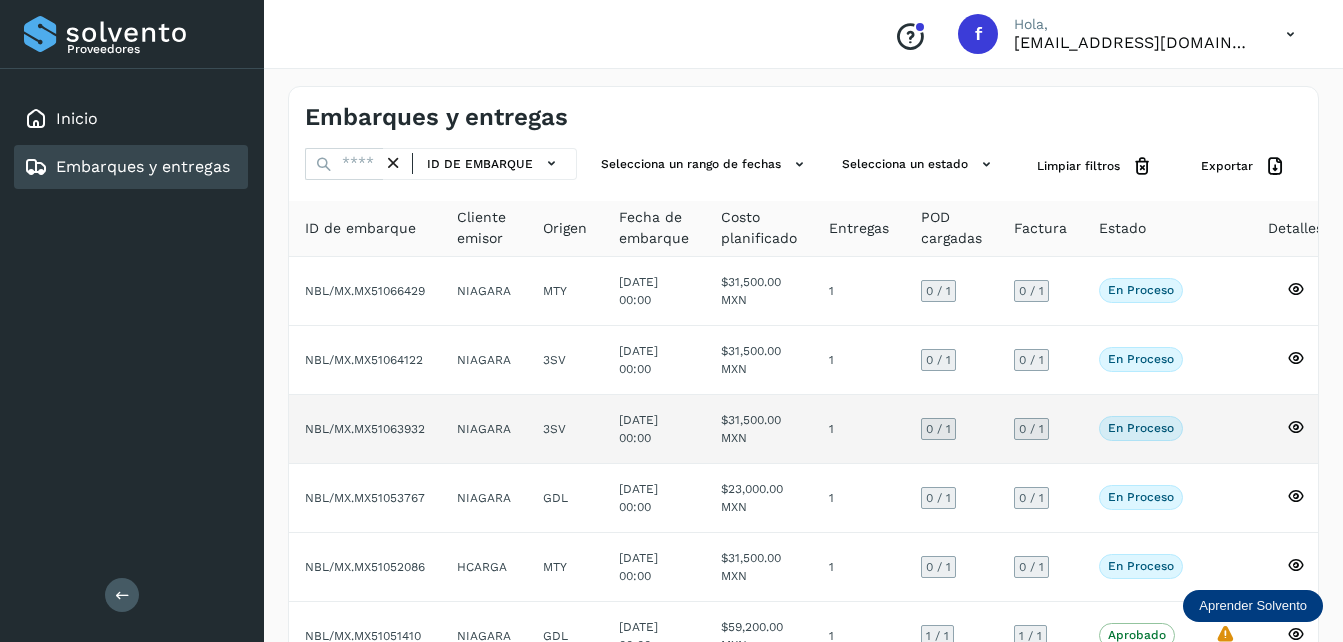 click on "[DATE] 00:00" 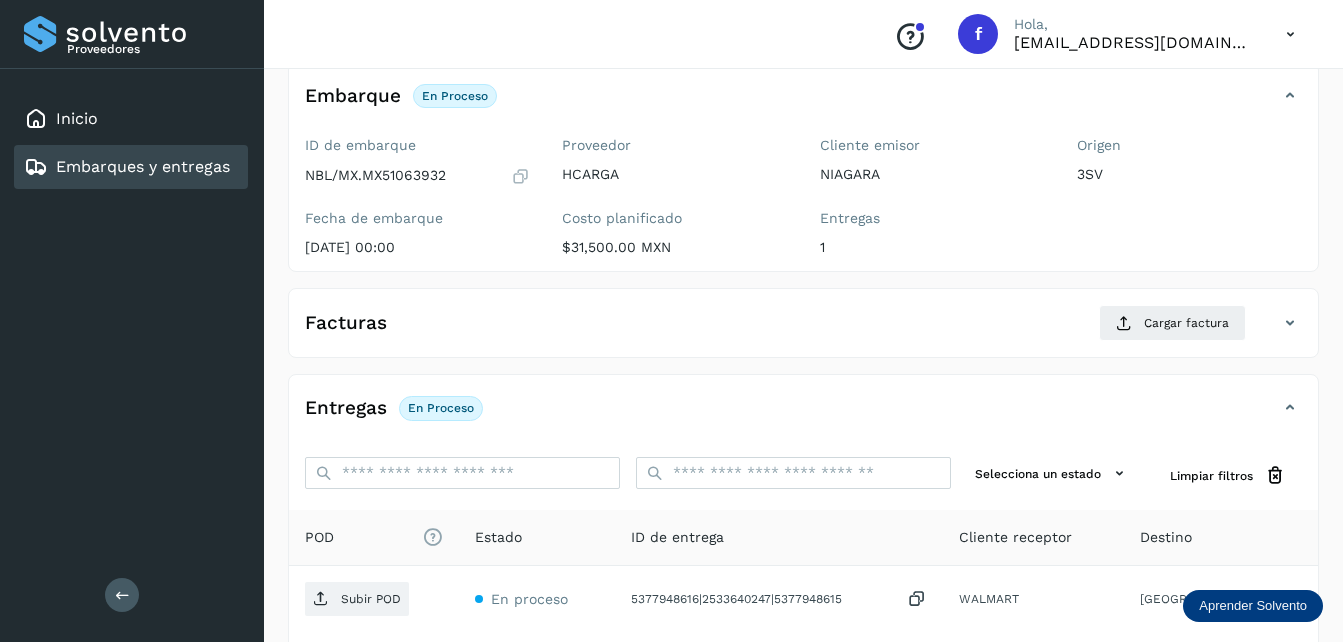 scroll, scrollTop: 200, scrollLeft: 0, axis: vertical 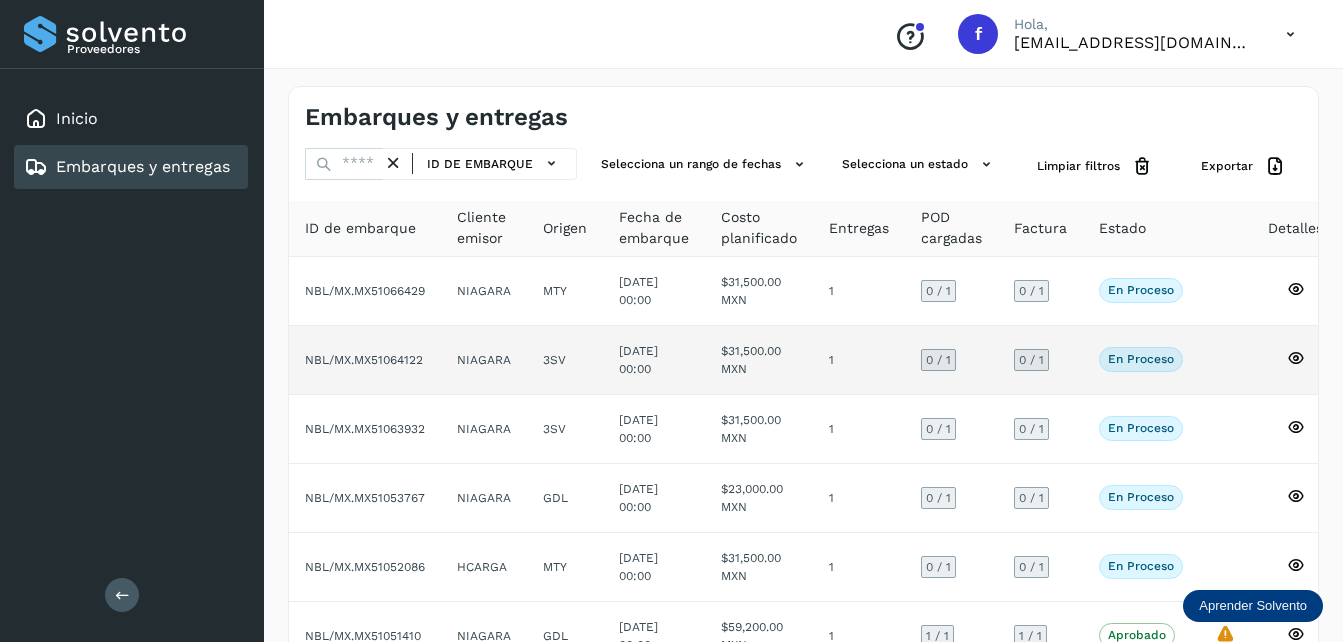 click on "[DATE] 00:00" 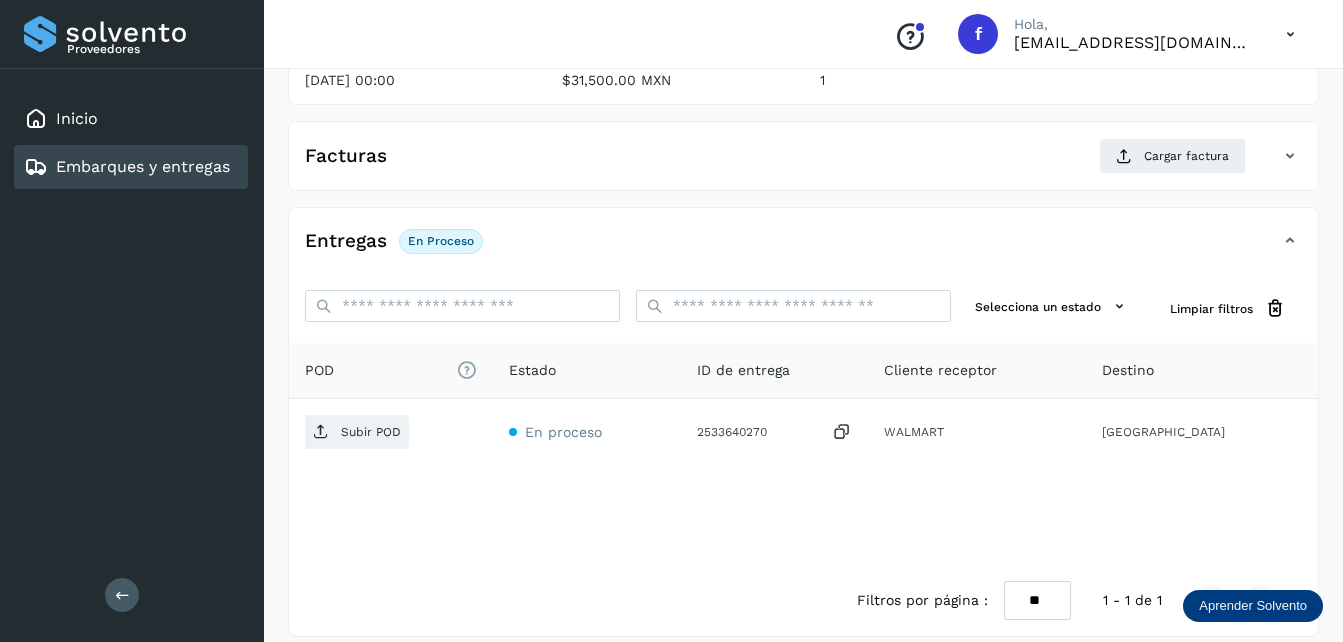 scroll, scrollTop: 307, scrollLeft: 0, axis: vertical 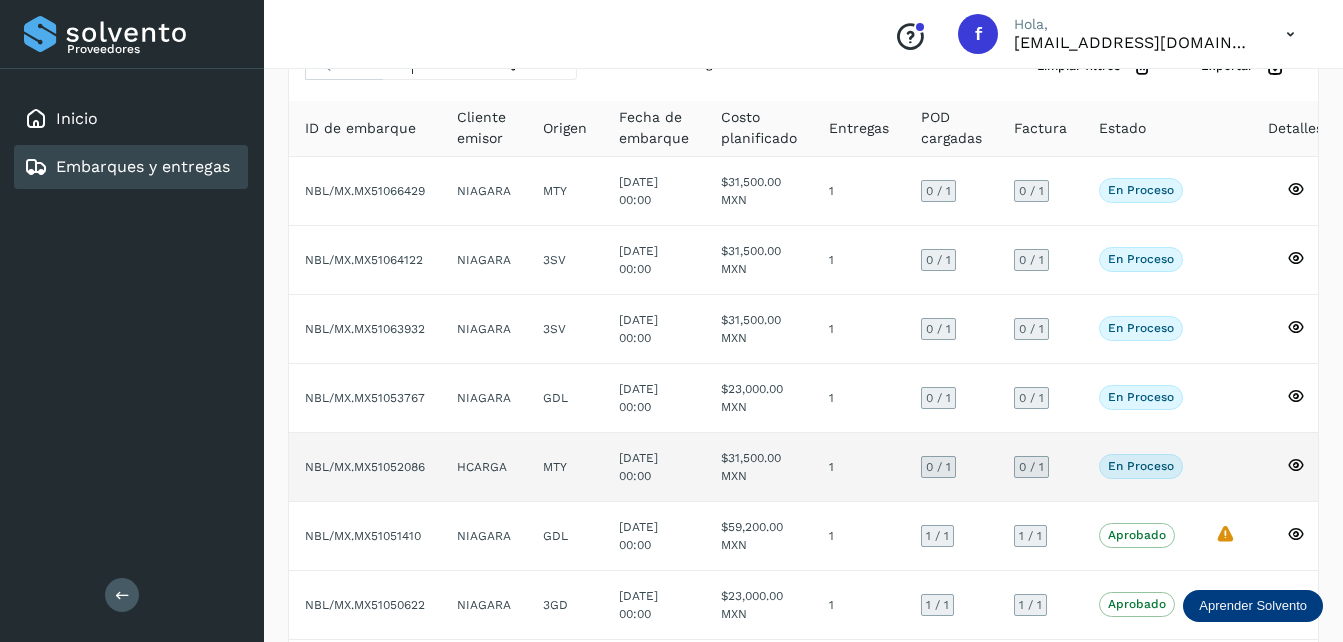 click on "$31,500.00 MXN" 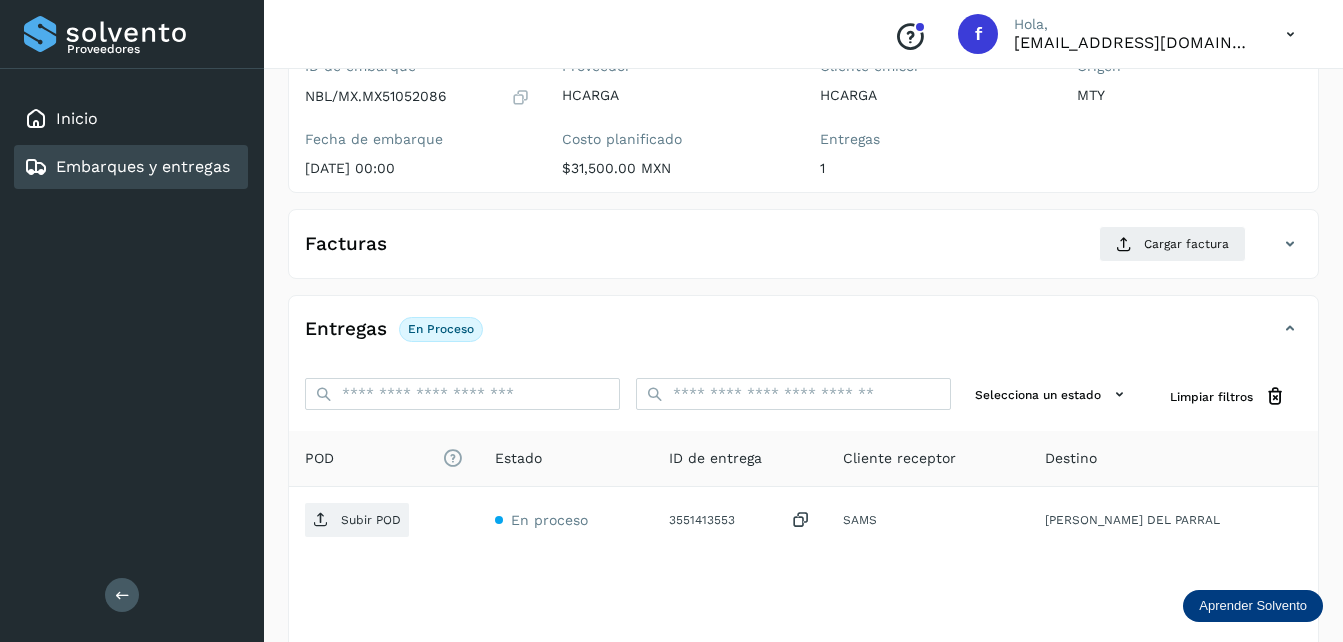 scroll, scrollTop: 300, scrollLeft: 0, axis: vertical 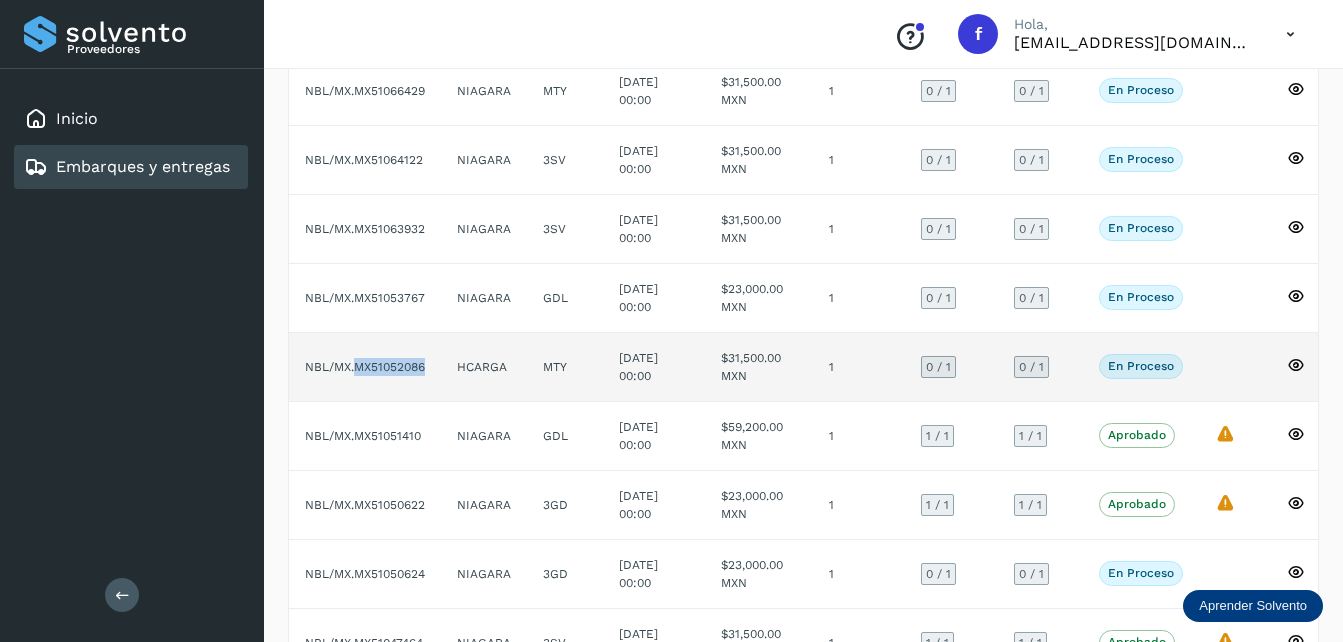 drag, startPoint x: 438, startPoint y: 370, endPoint x: 359, endPoint y: 372, distance: 79.025314 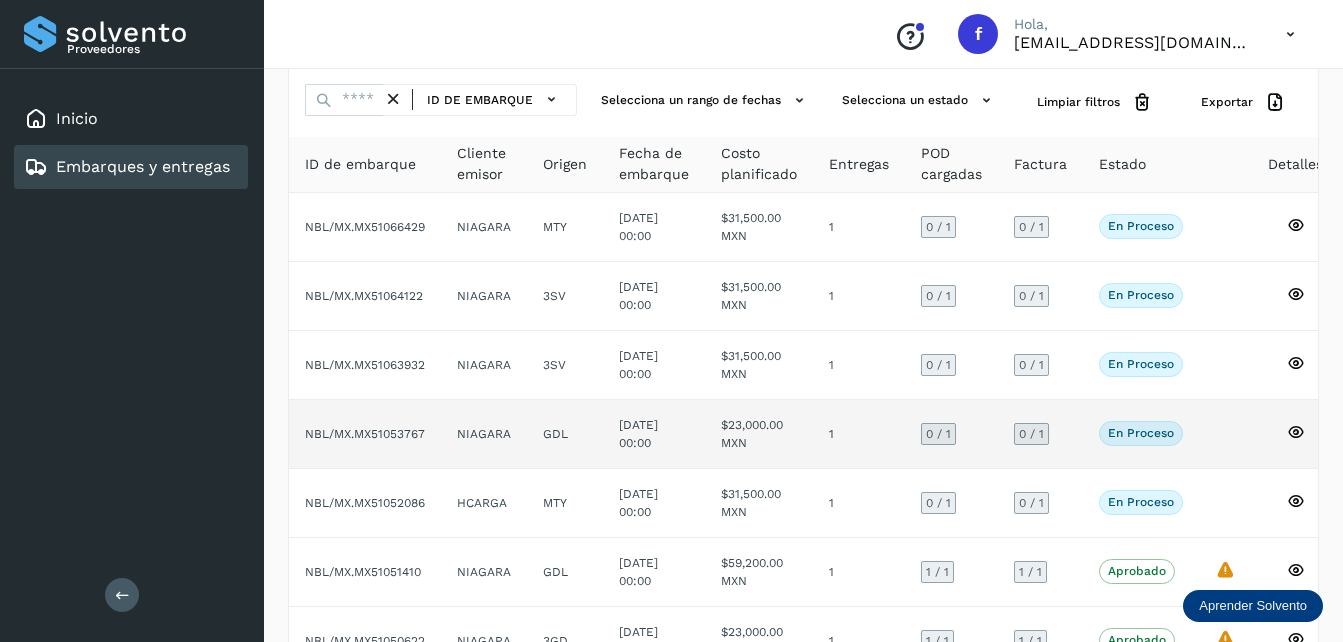 scroll, scrollTop: 100, scrollLeft: 0, axis: vertical 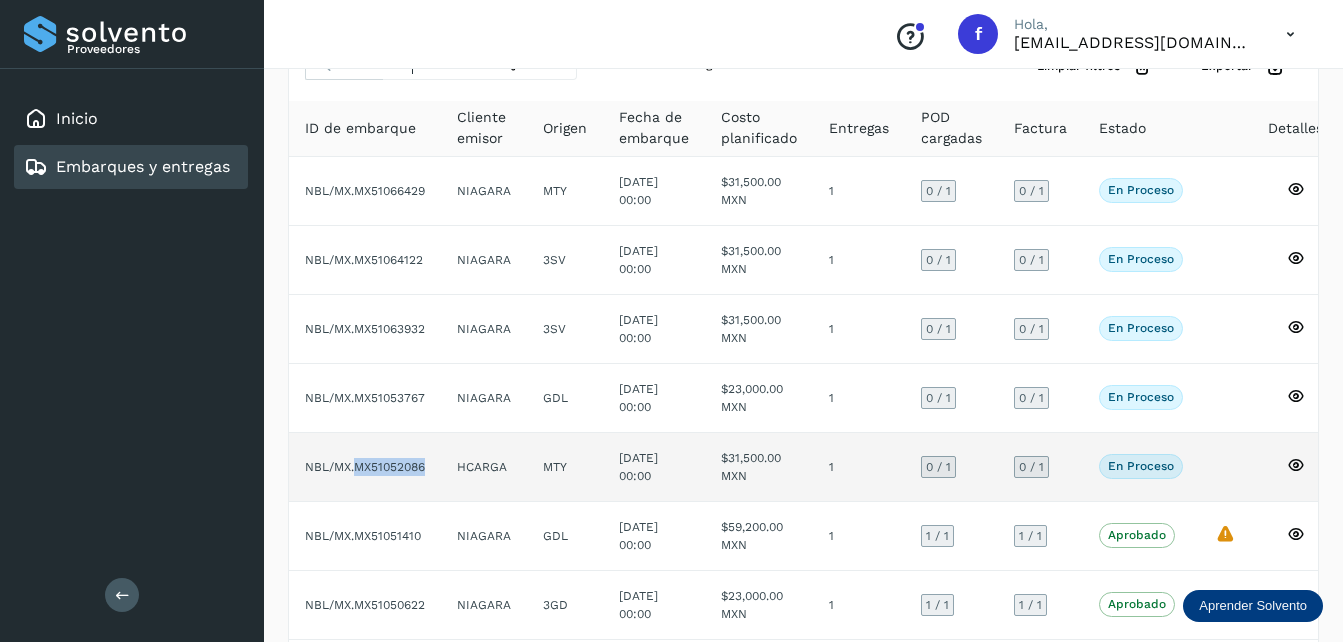 drag, startPoint x: 437, startPoint y: 465, endPoint x: 358, endPoint y: 477, distance: 79.9062 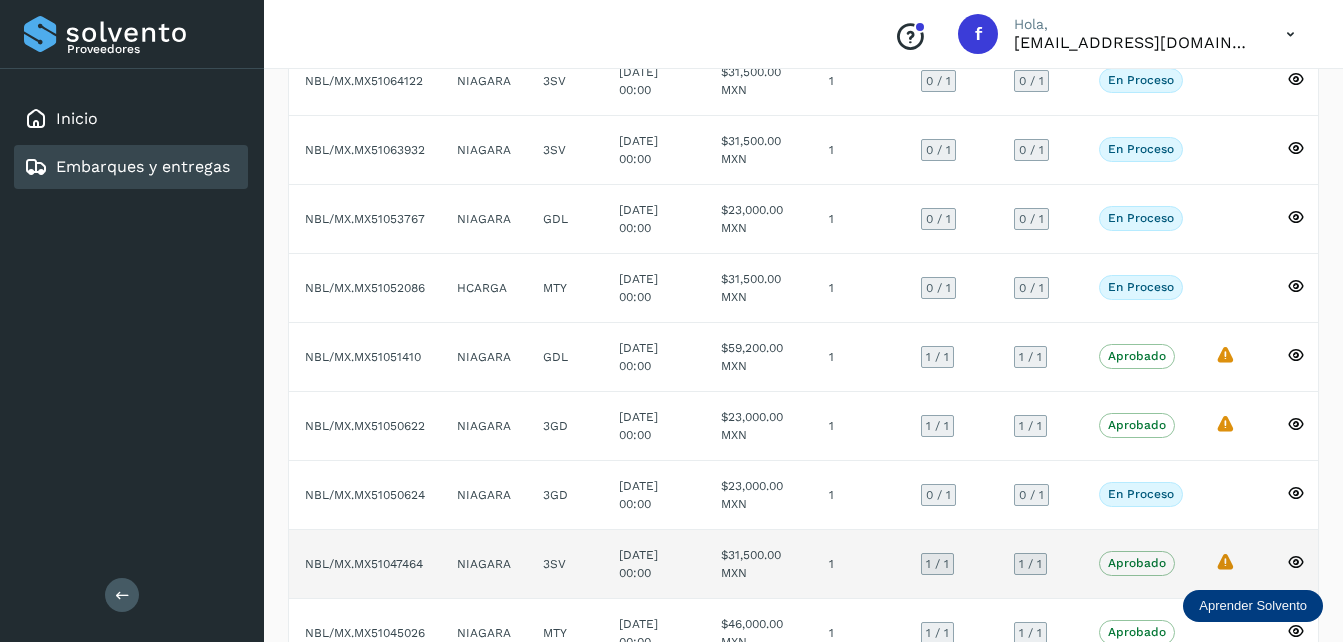 scroll, scrollTop: 400, scrollLeft: 0, axis: vertical 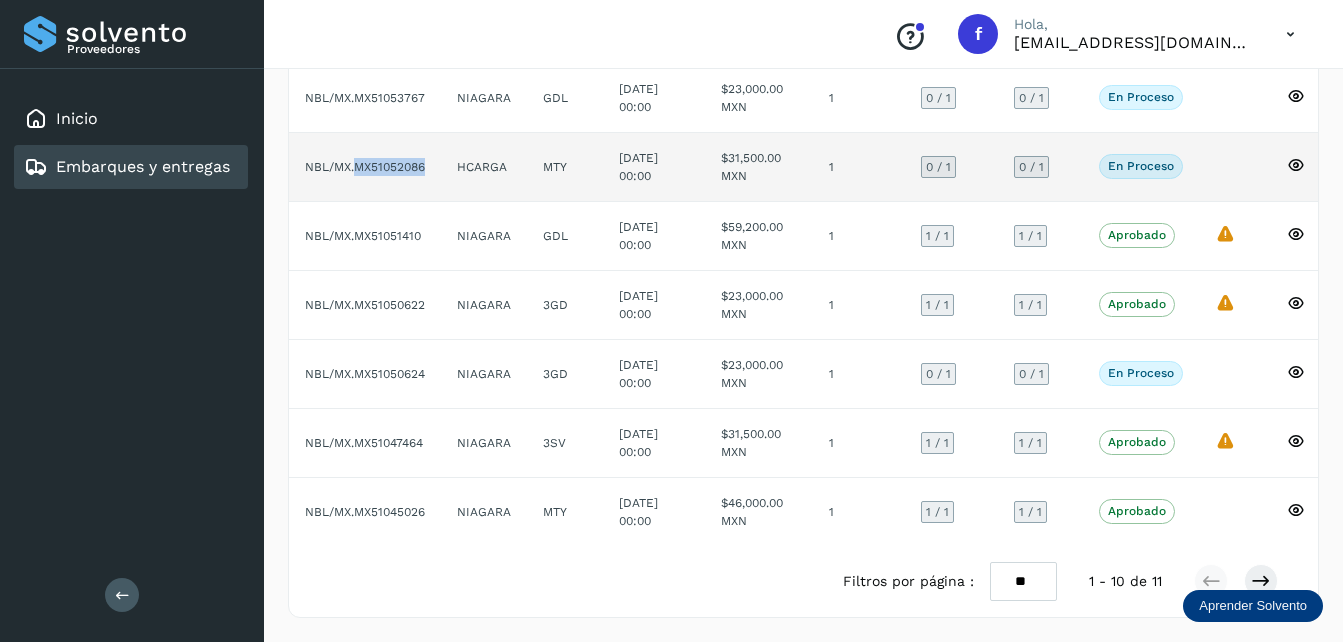 copy on "MX51052086" 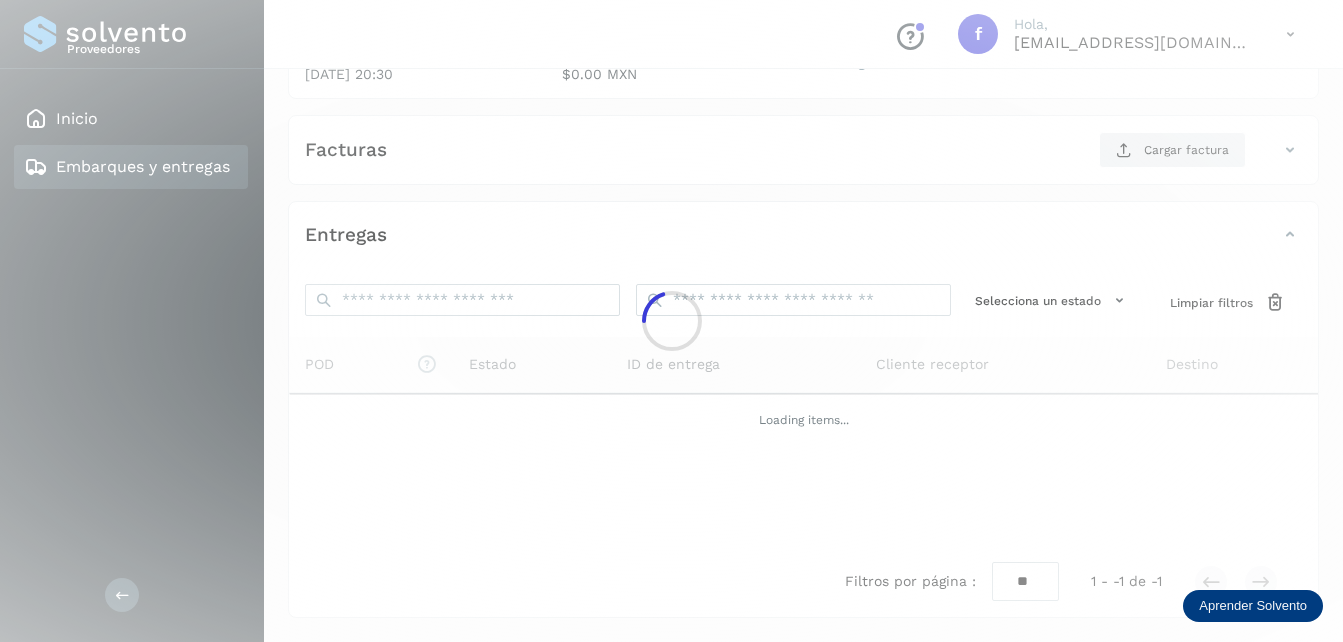 scroll, scrollTop: 307, scrollLeft: 0, axis: vertical 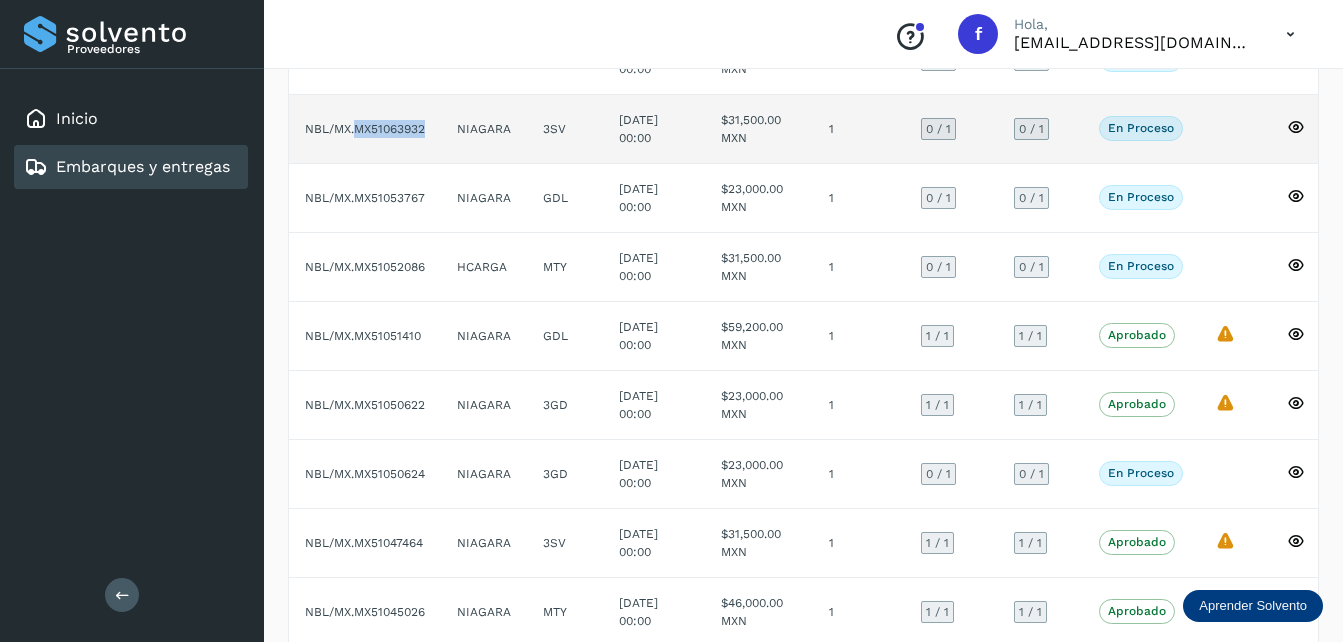drag, startPoint x: 429, startPoint y: 129, endPoint x: 357, endPoint y: 134, distance: 72.1734 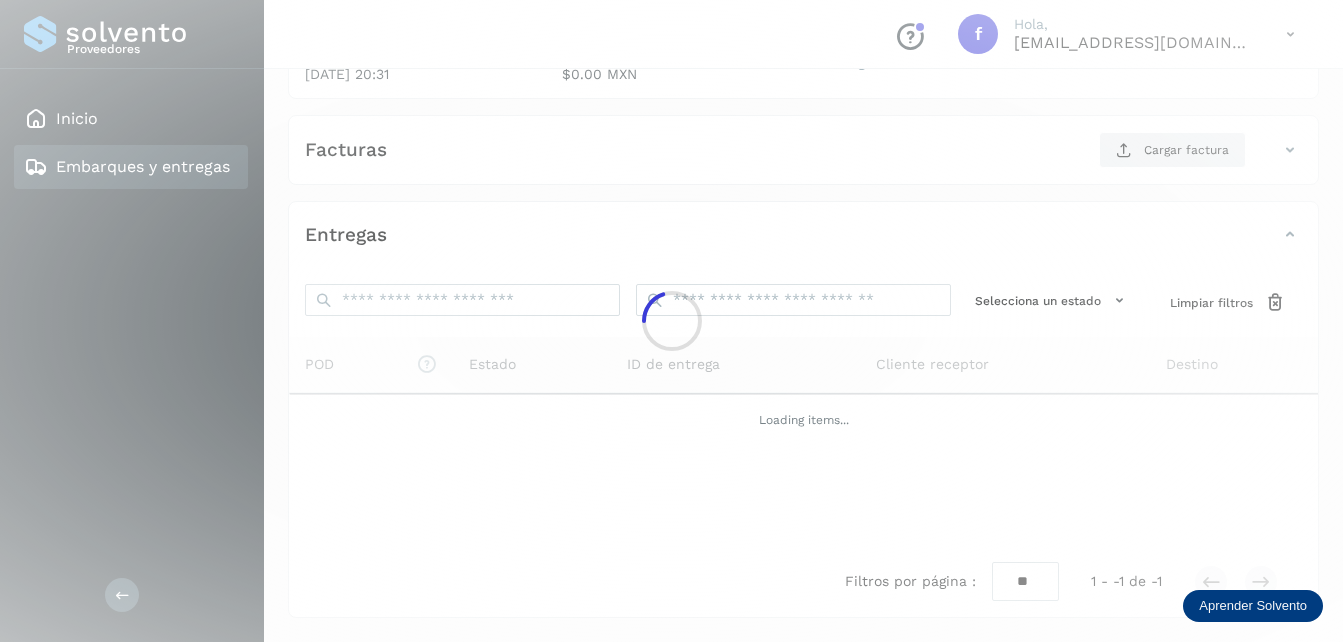 scroll, scrollTop: 300, scrollLeft: 0, axis: vertical 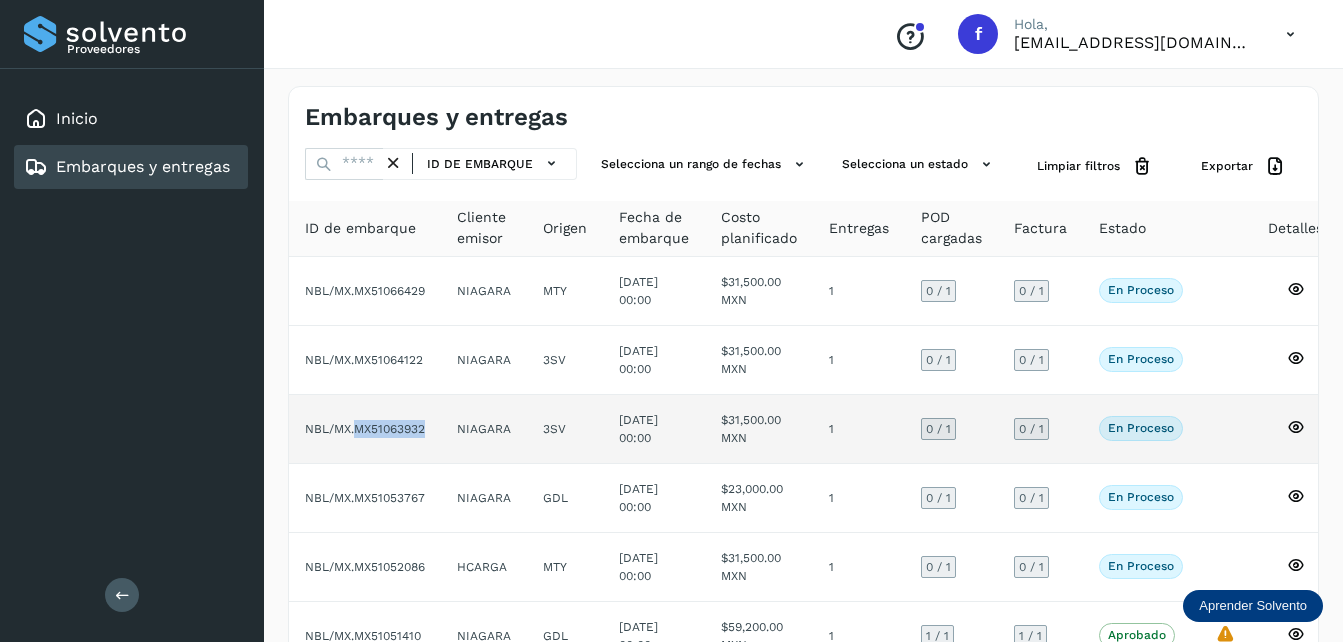drag, startPoint x: 427, startPoint y: 429, endPoint x: 356, endPoint y: 434, distance: 71.17584 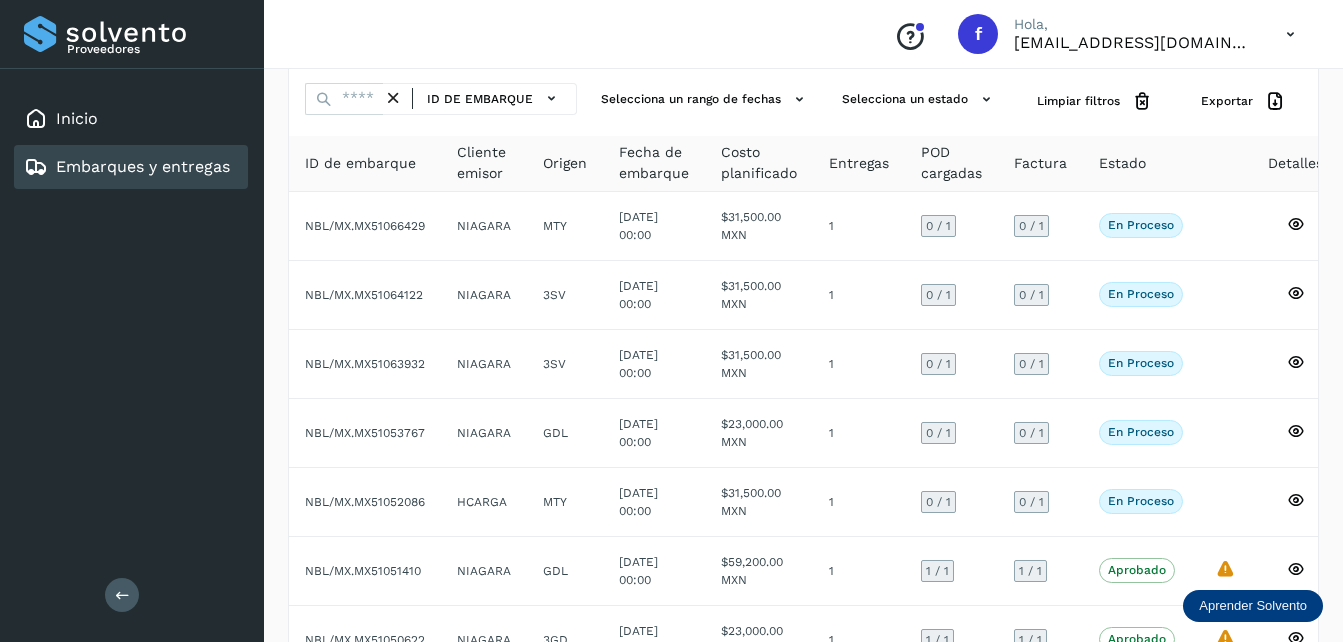 scroll, scrollTop: 100, scrollLeft: 0, axis: vertical 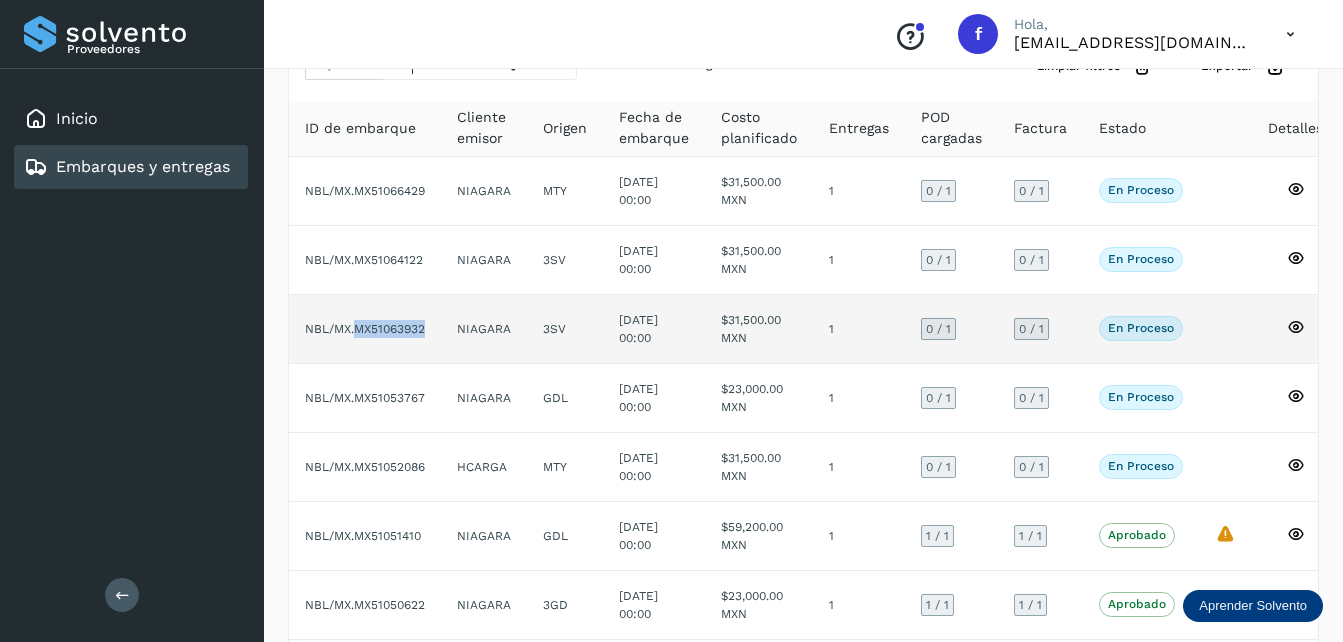 drag, startPoint x: 427, startPoint y: 327, endPoint x: 359, endPoint y: 328, distance: 68.007355 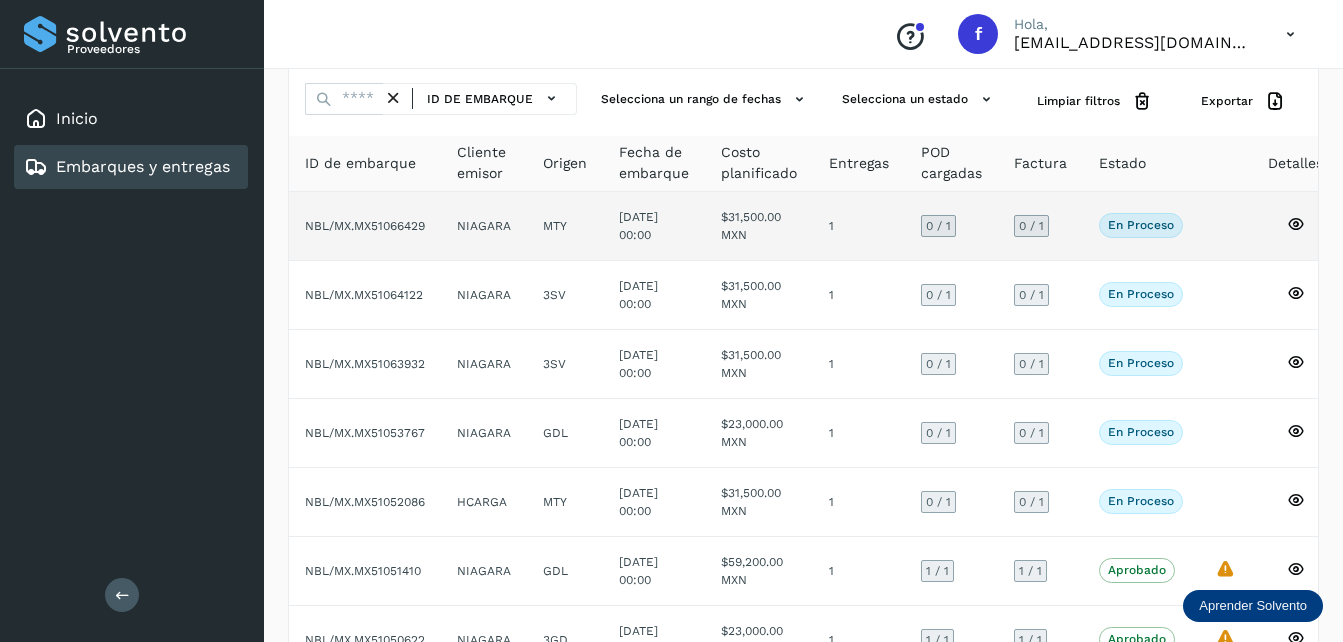 scroll, scrollTop: 100, scrollLeft: 0, axis: vertical 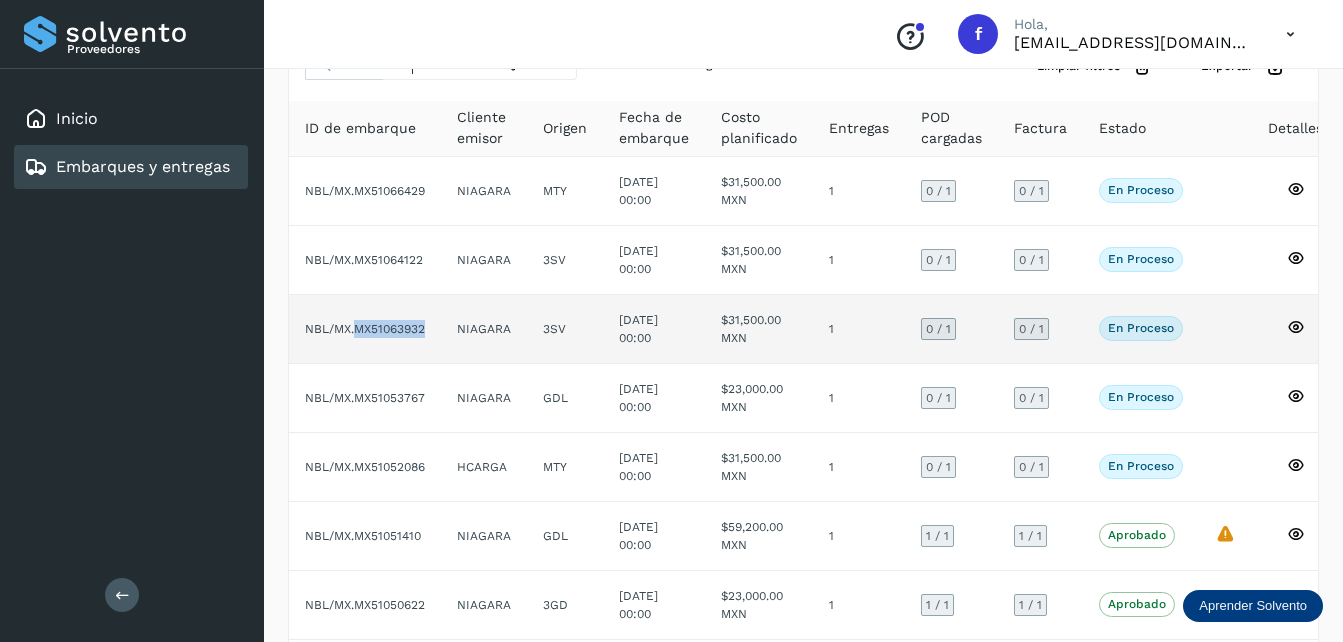 copy on "MX51063932" 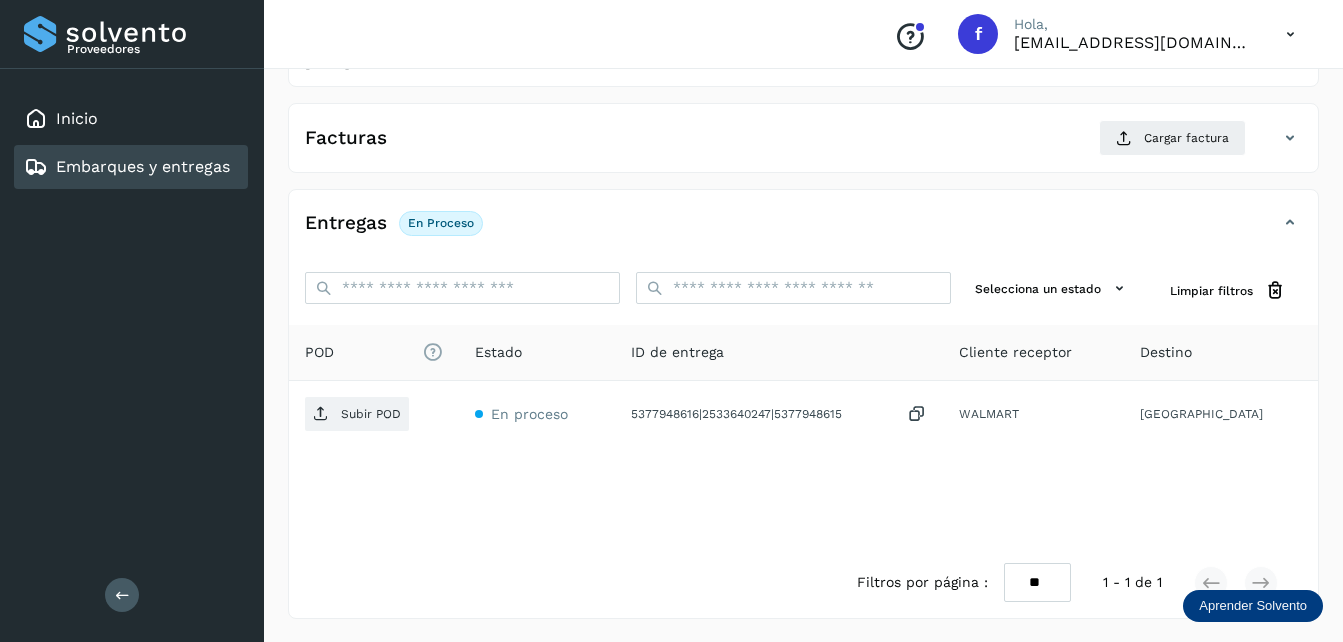 scroll, scrollTop: 307, scrollLeft: 0, axis: vertical 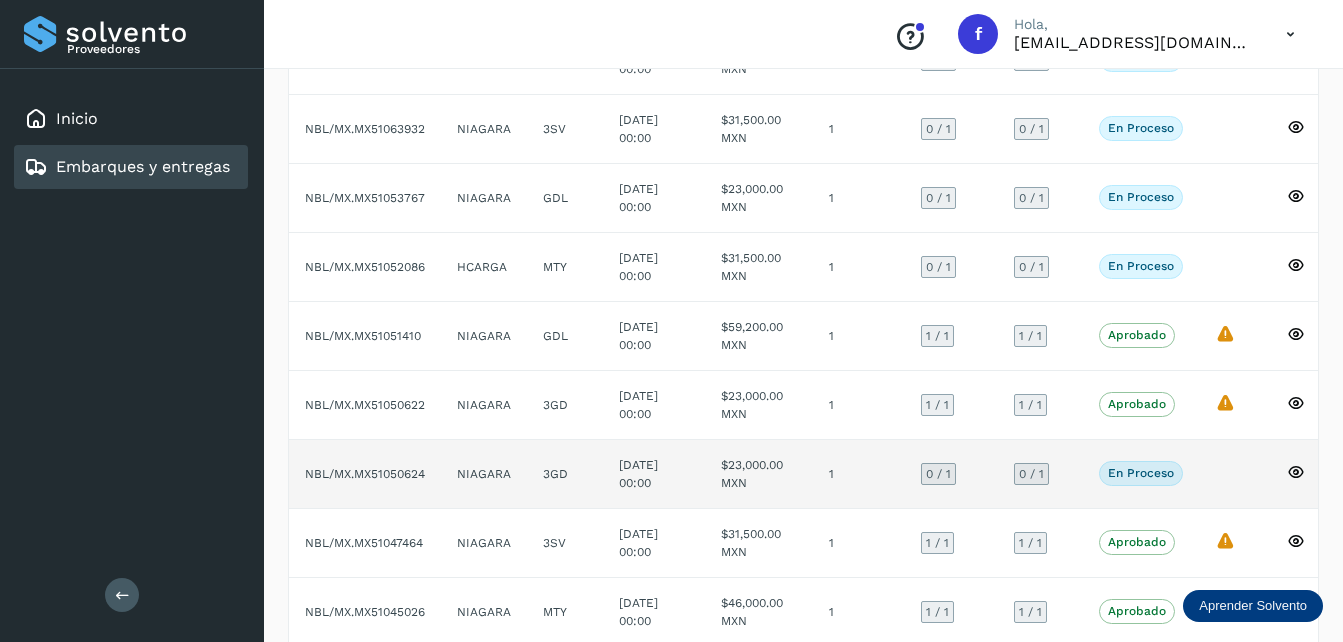 click on "3GD" 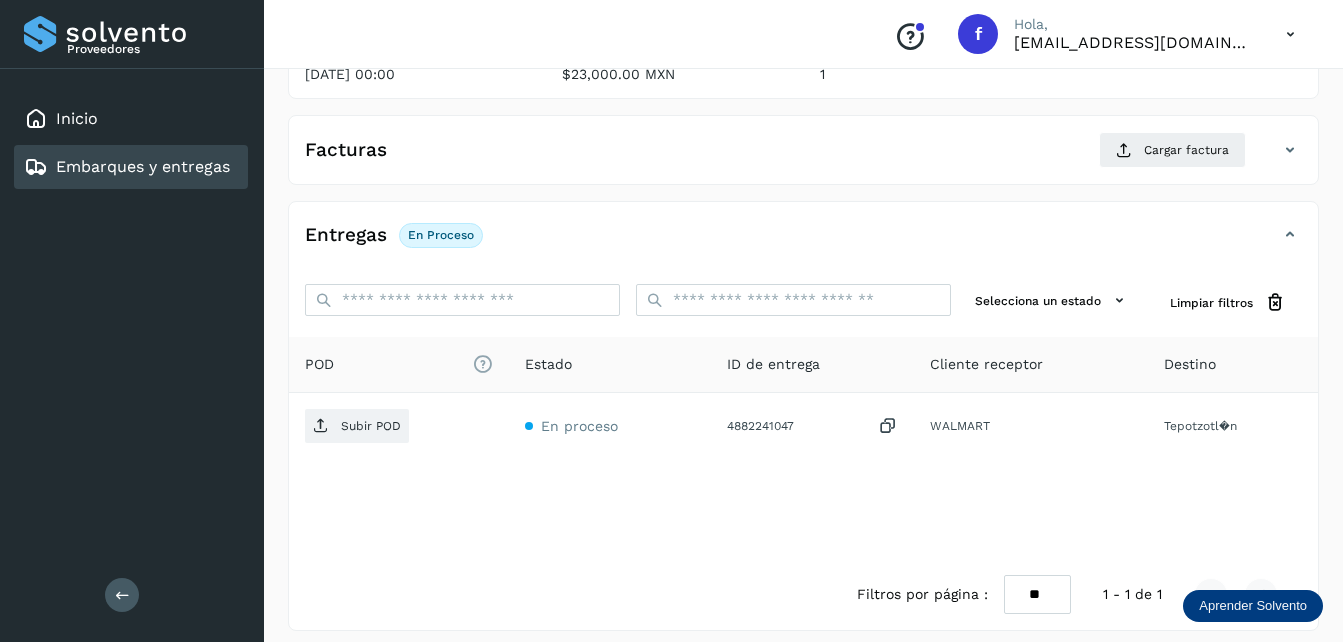 scroll, scrollTop: 300, scrollLeft: 0, axis: vertical 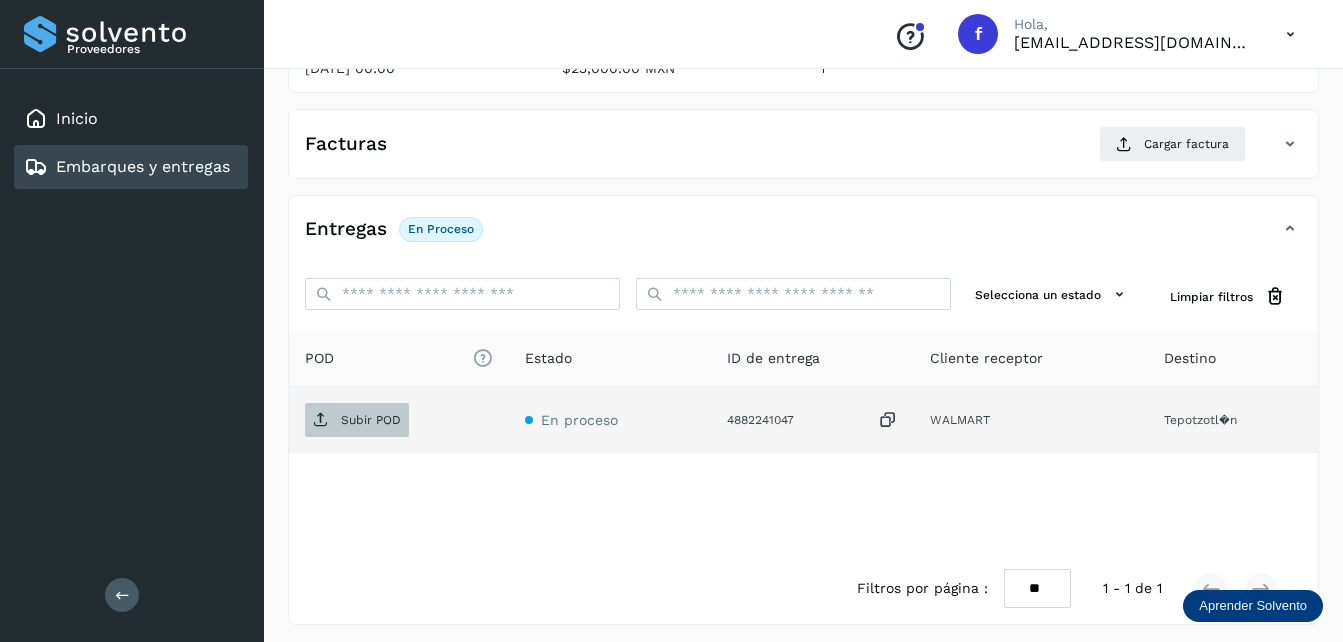 click on "Subir POD" at bounding box center [371, 420] 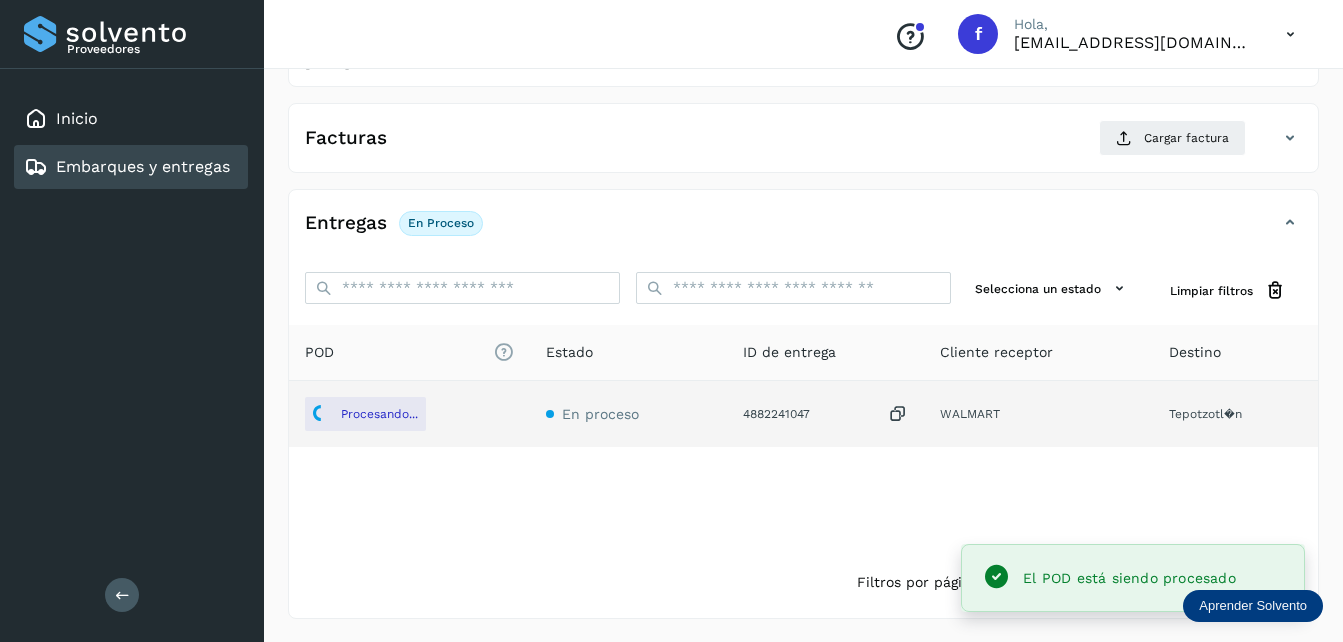 scroll, scrollTop: 307, scrollLeft: 0, axis: vertical 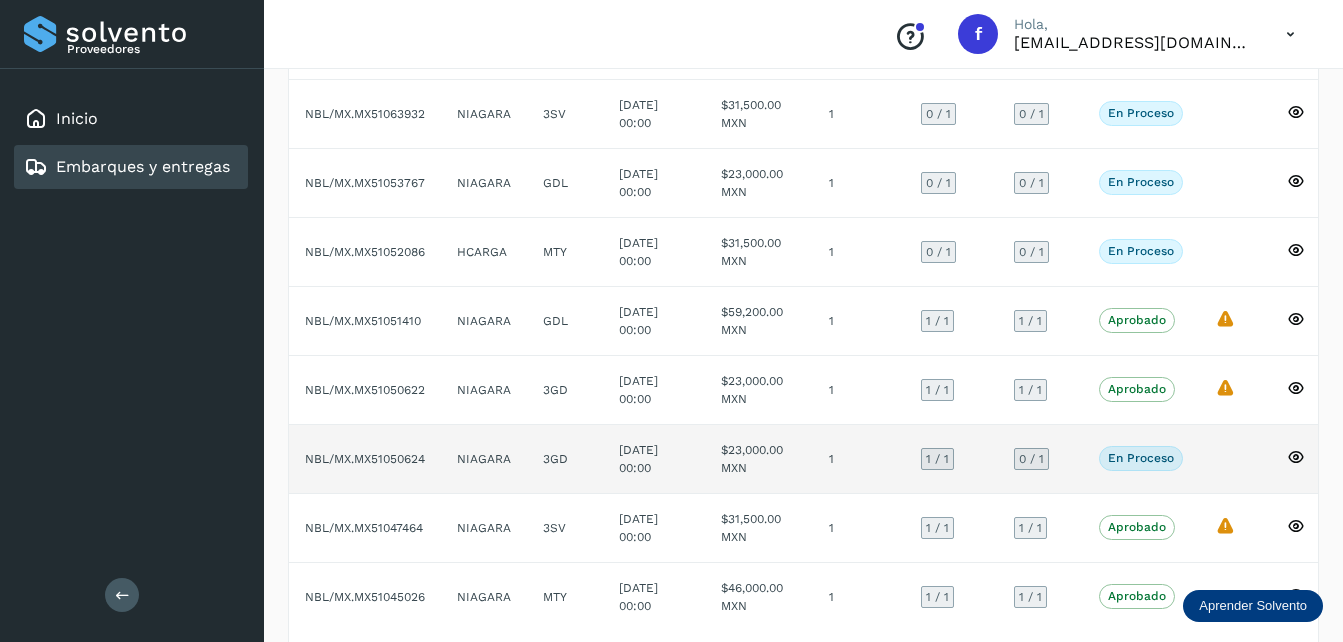 click on "NBL/MX.MX51050624" 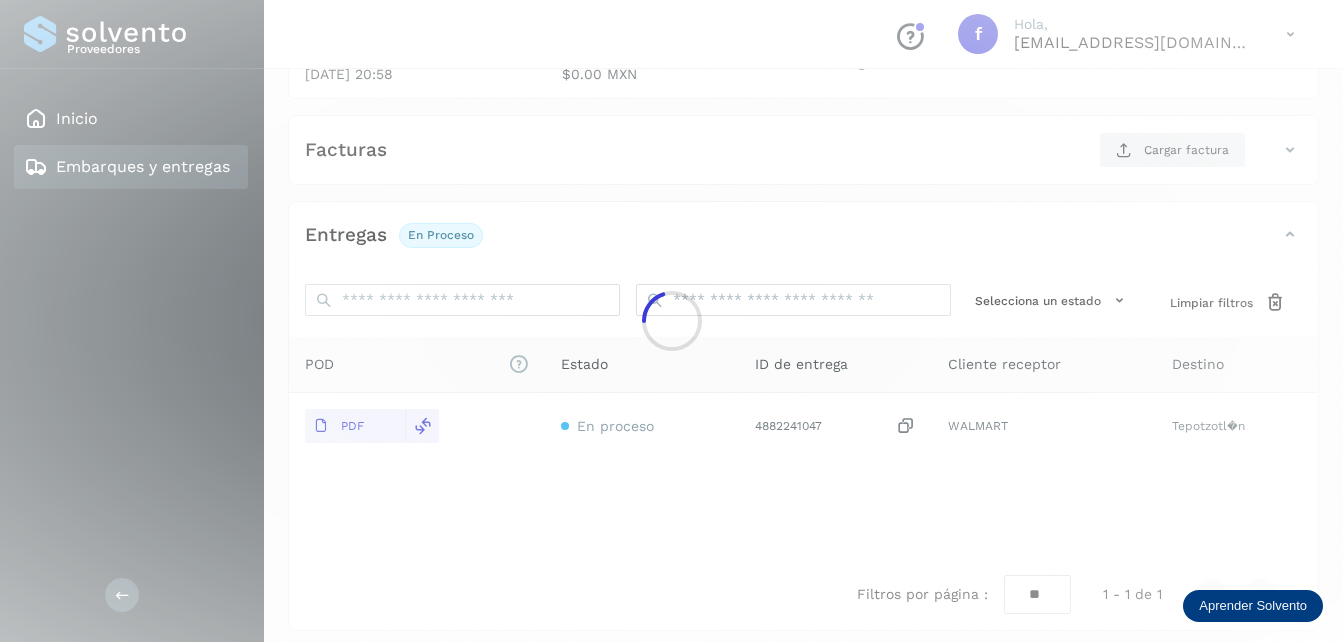 scroll, scrollTop: 307, scrollLeft: 0, axis: vertical 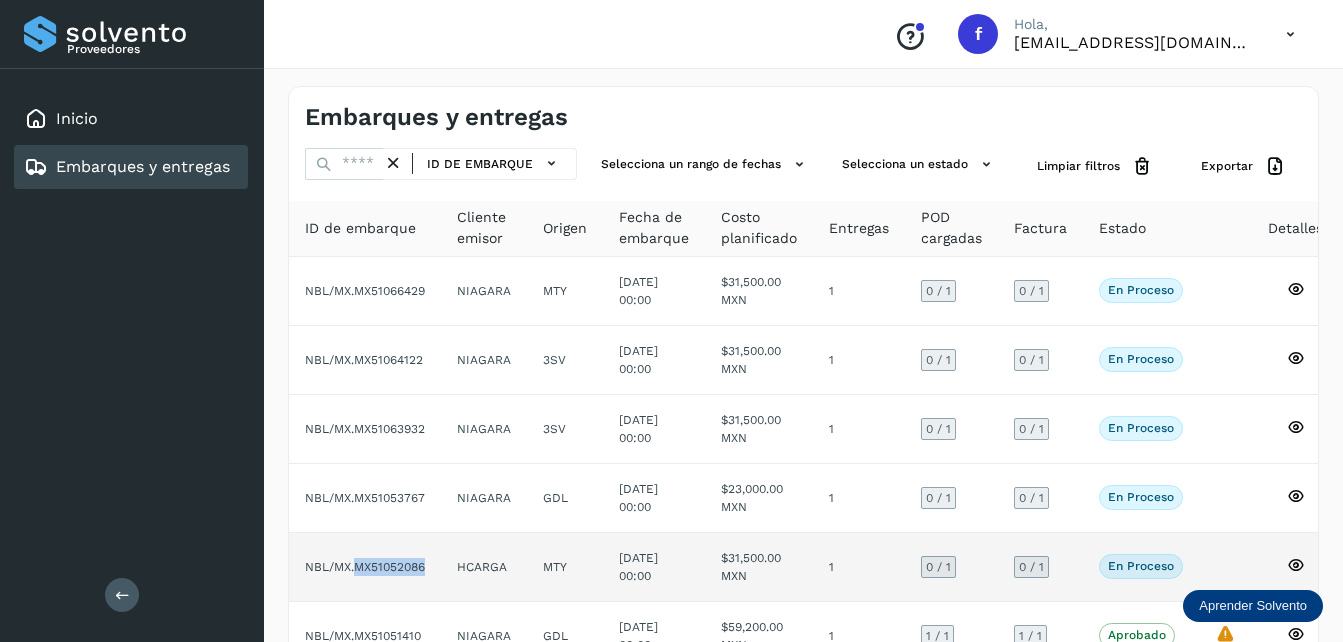 copy on "MX51052086" 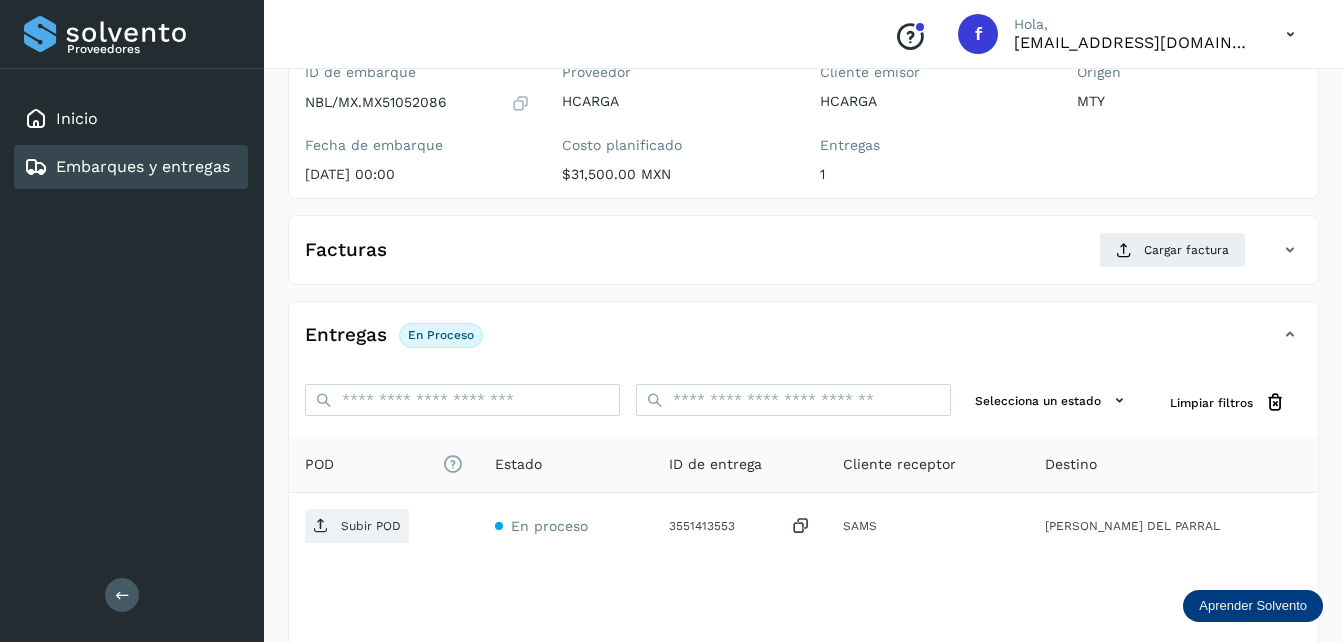scroll, scrollTop: 200, scrollLeft: 0, axis: vertical 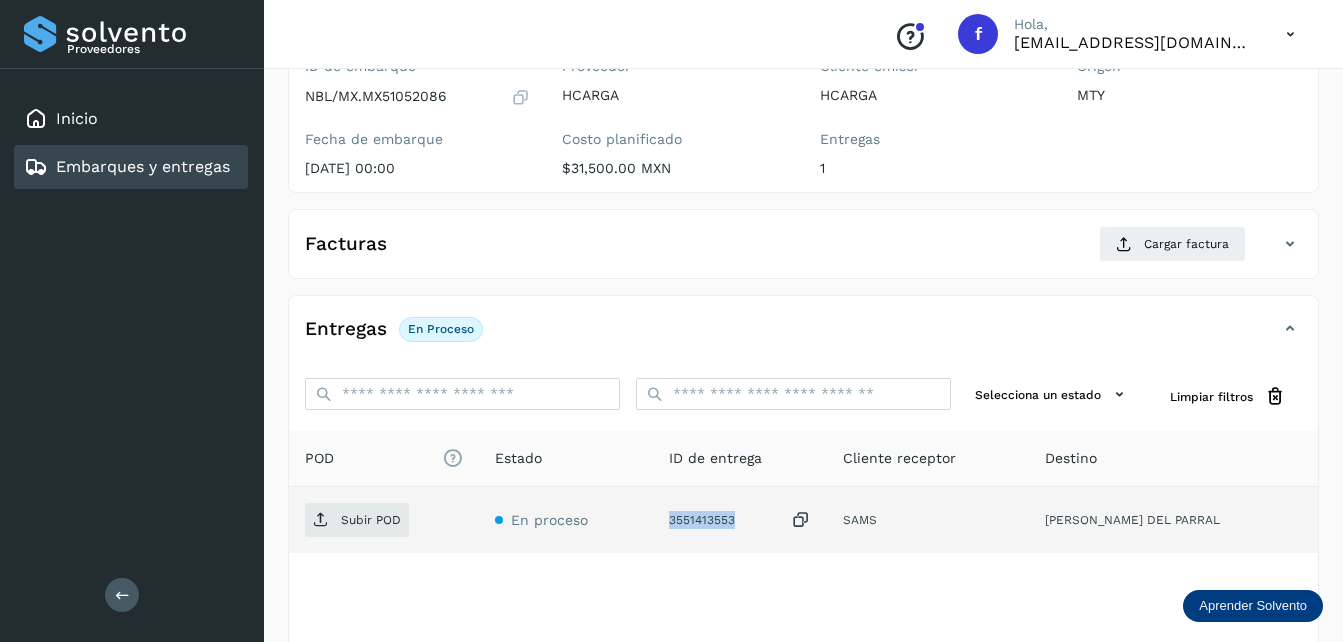 drag, startPoint x: 770, startPoint y: 518, endPoint x: 689, endPoint y: 517, distance: 81.00617 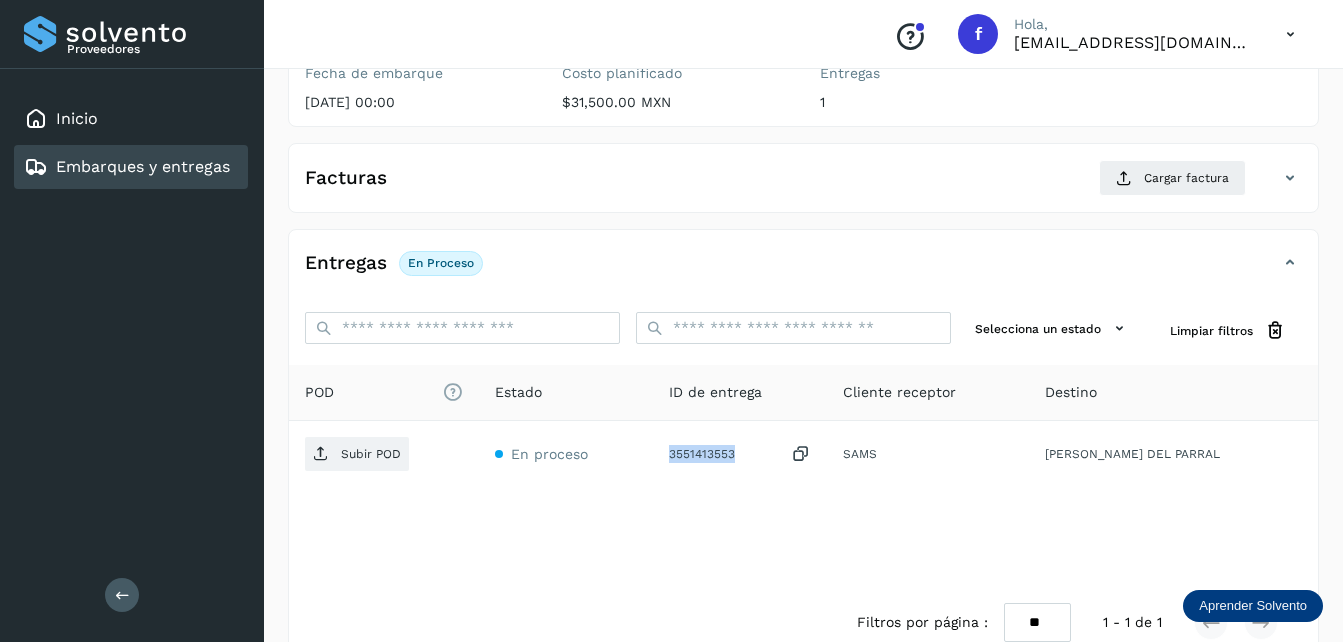 scroll, scrollTop: 300, scrollLeft: 0, axis: vertical 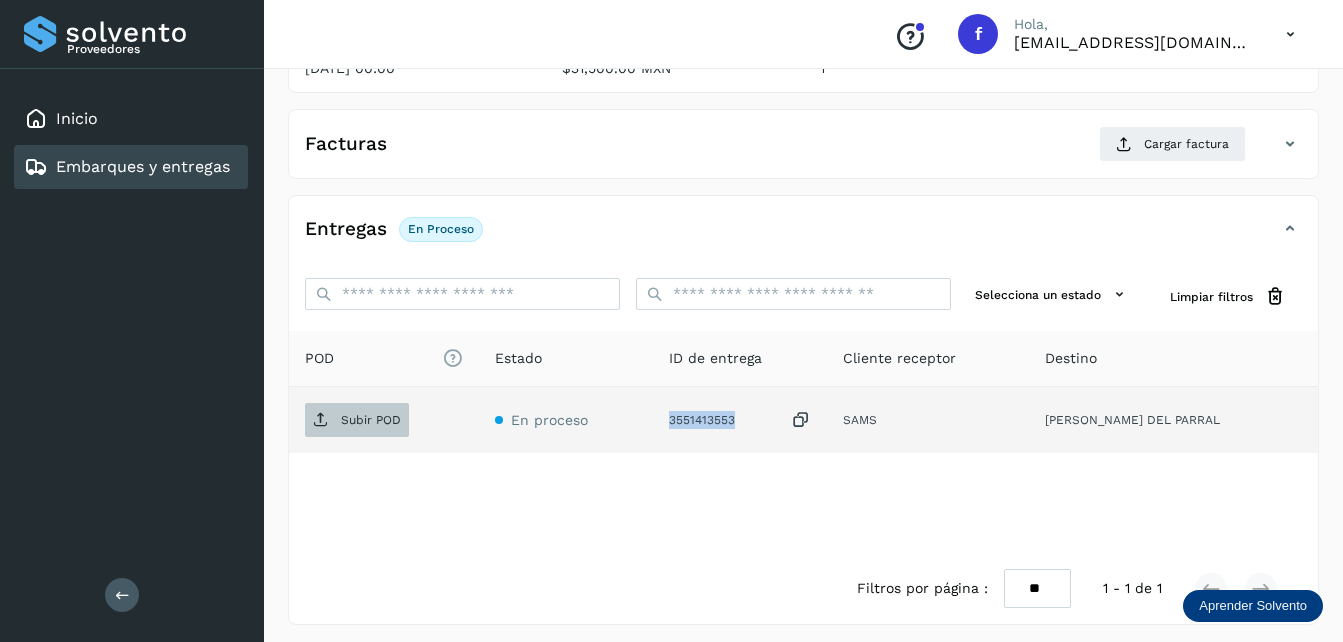 click on "Subir POD" at bounding box center (371, 420) 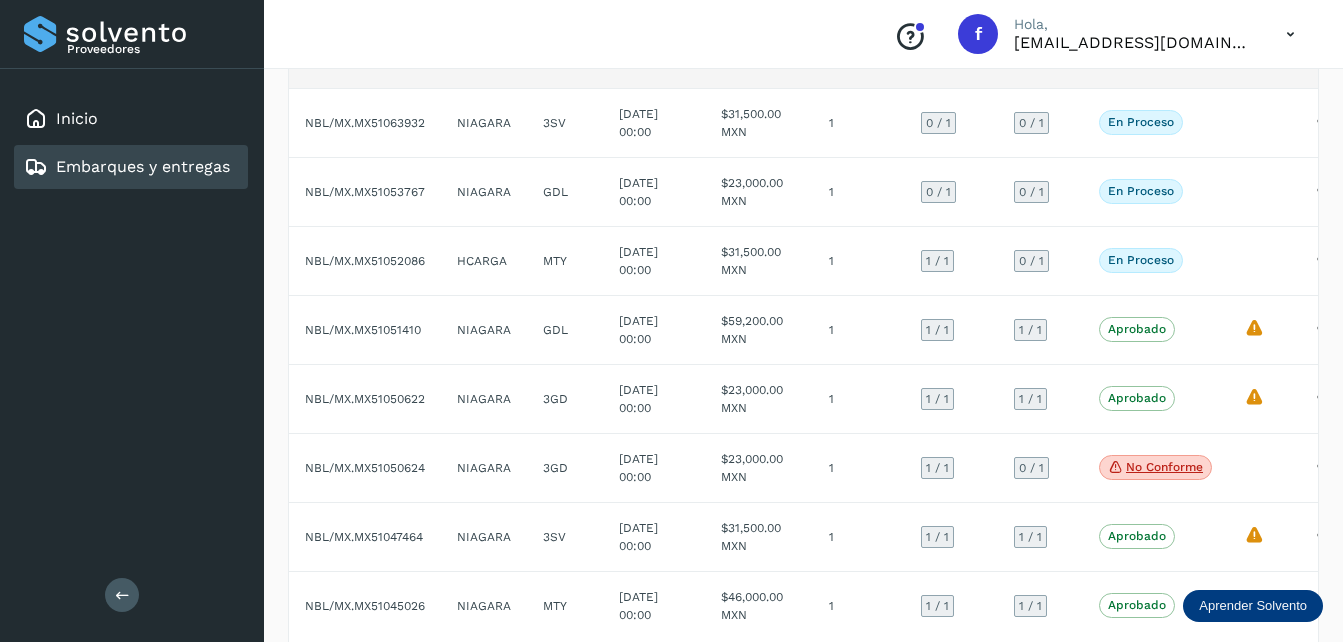 scroll, scrollTop: 415, scrollLeft: 0, axis: vertical 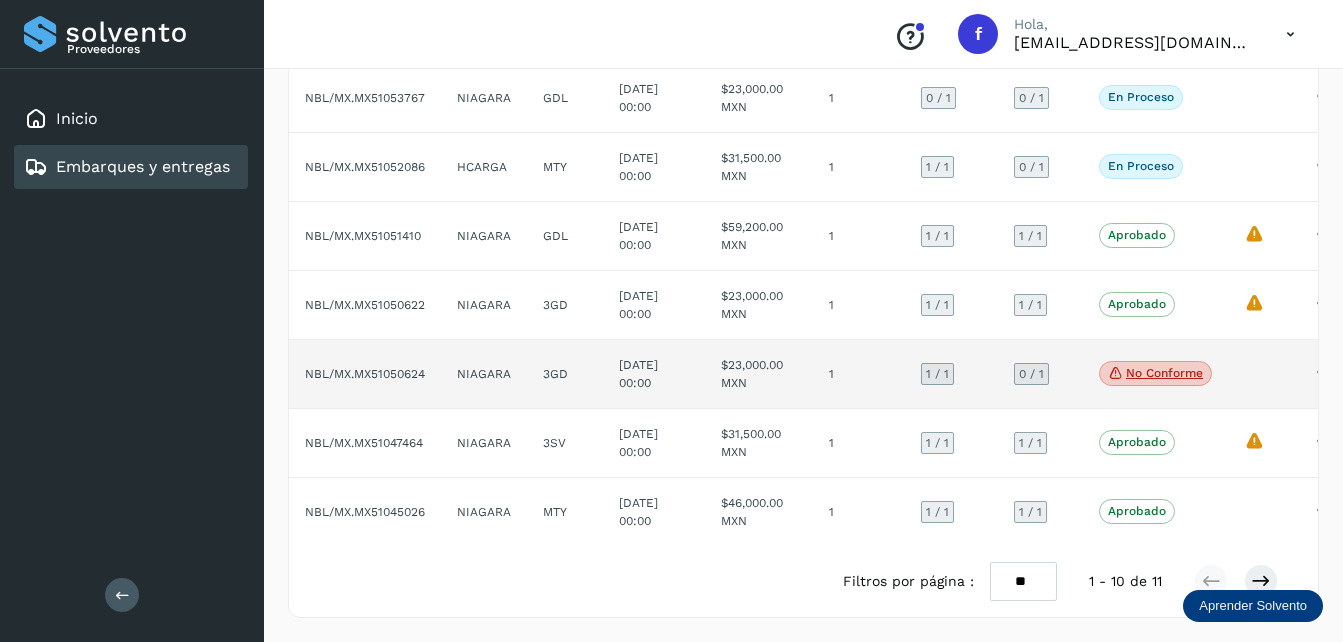 click on "[DATE] 00:00" 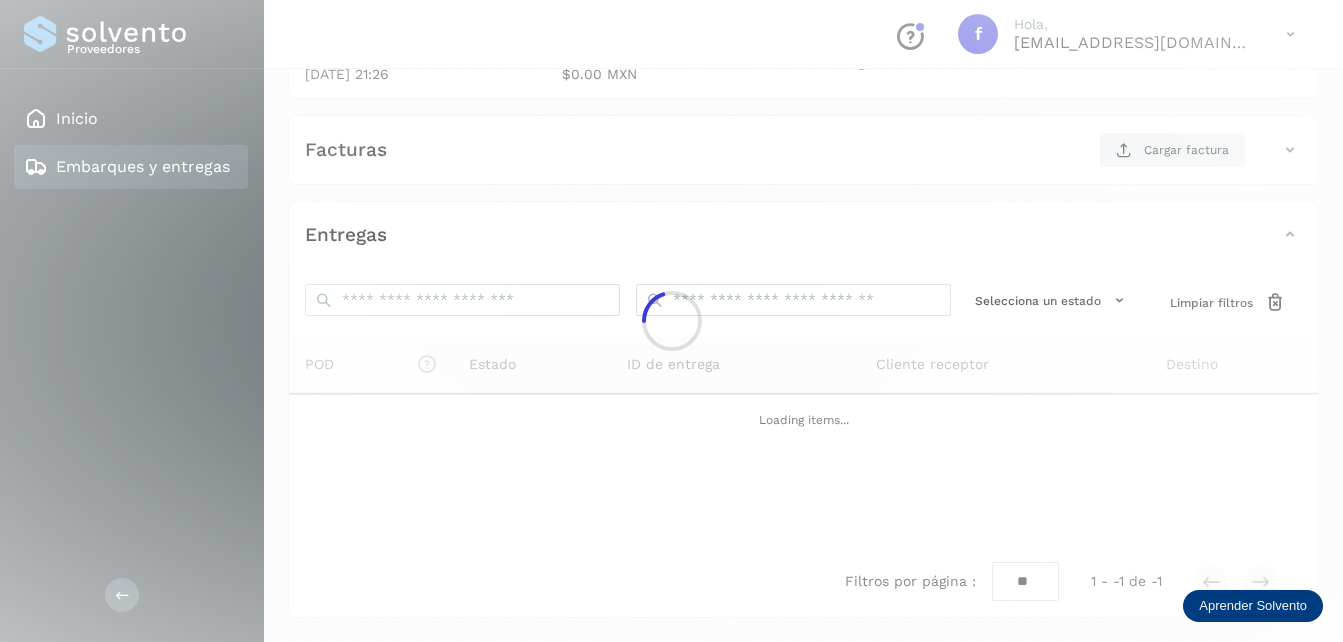 scroll, scrollTop: 307, scrollLeft: 0, axis: vertical 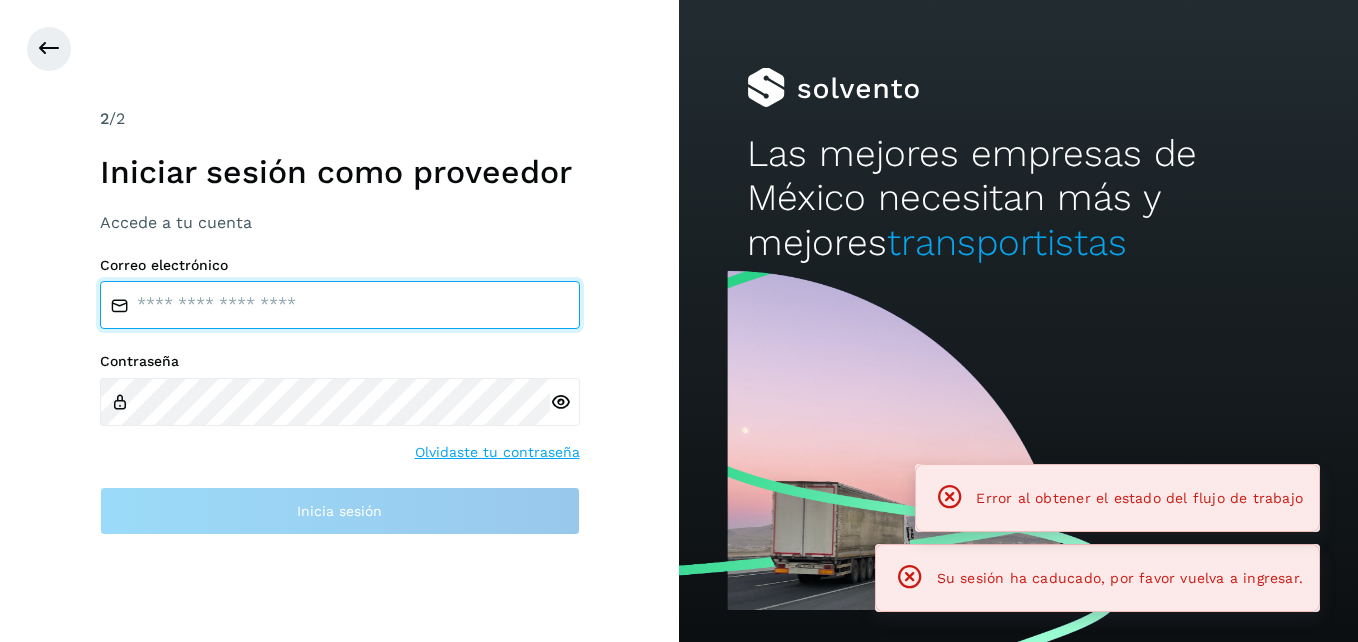 type on "**********" 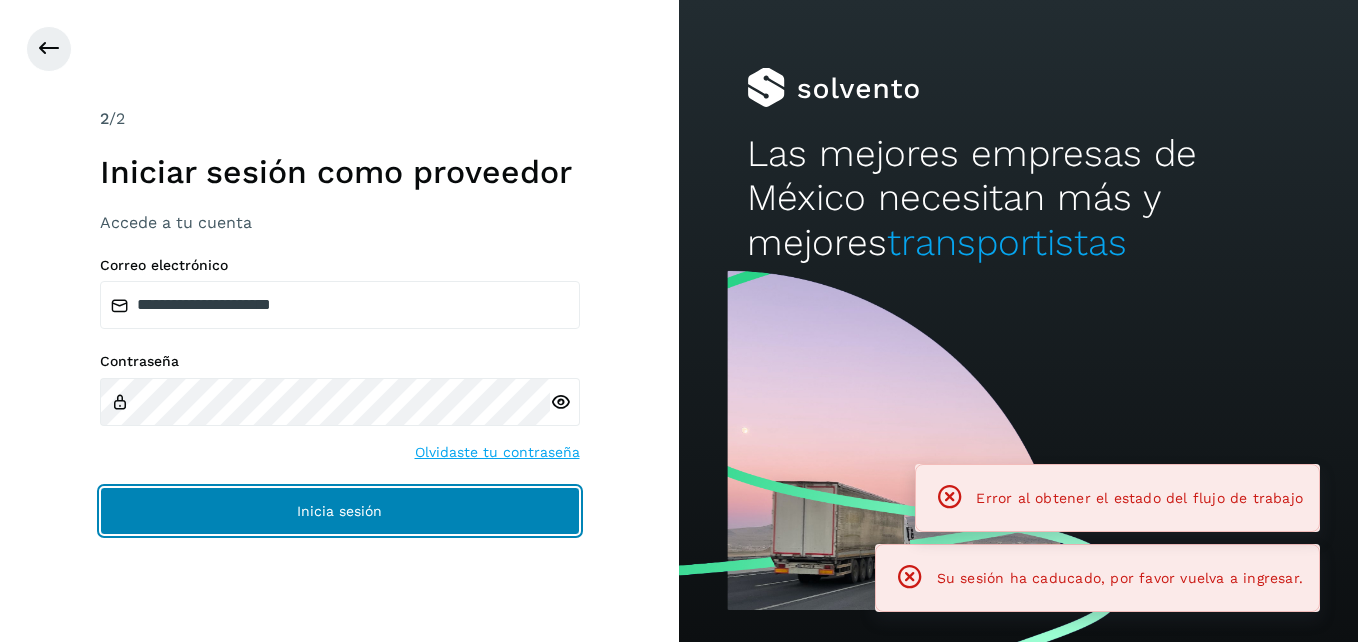 click on "Inicia sesión" at bounding box center [340, 511] 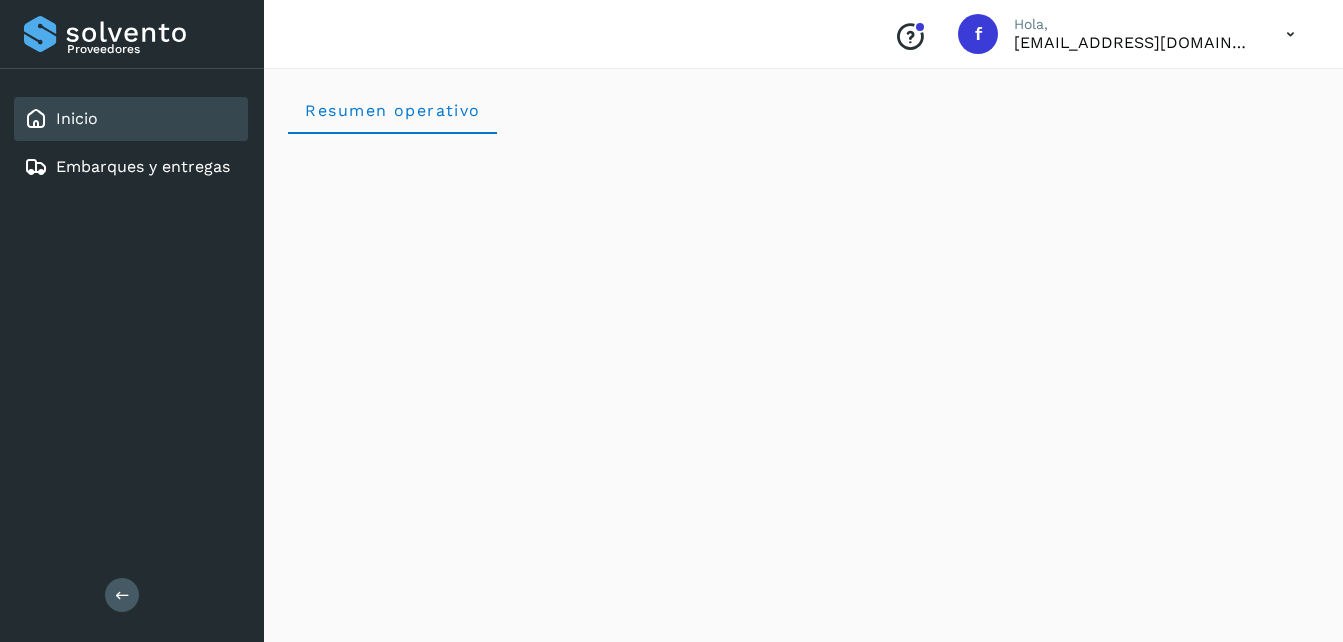 scroll, scrollTop: 100, scrollLeft: 0, axis: vertical 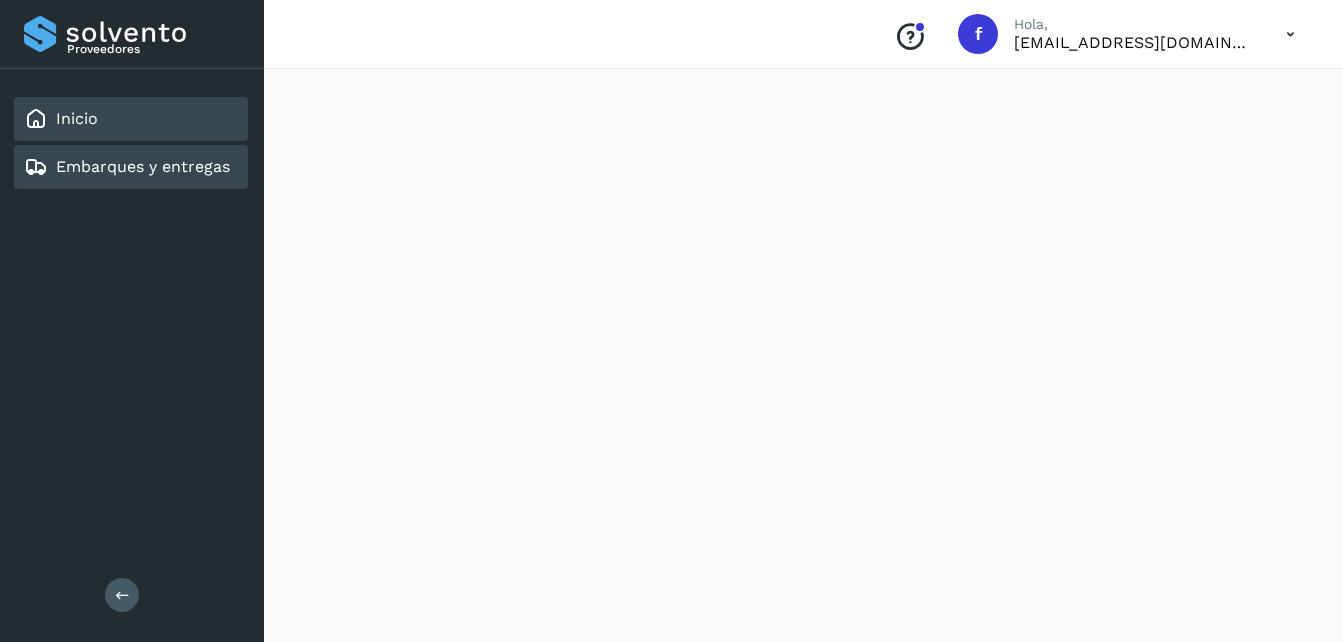 click on "Embarques y entregas" at bounding box center (143, 166) 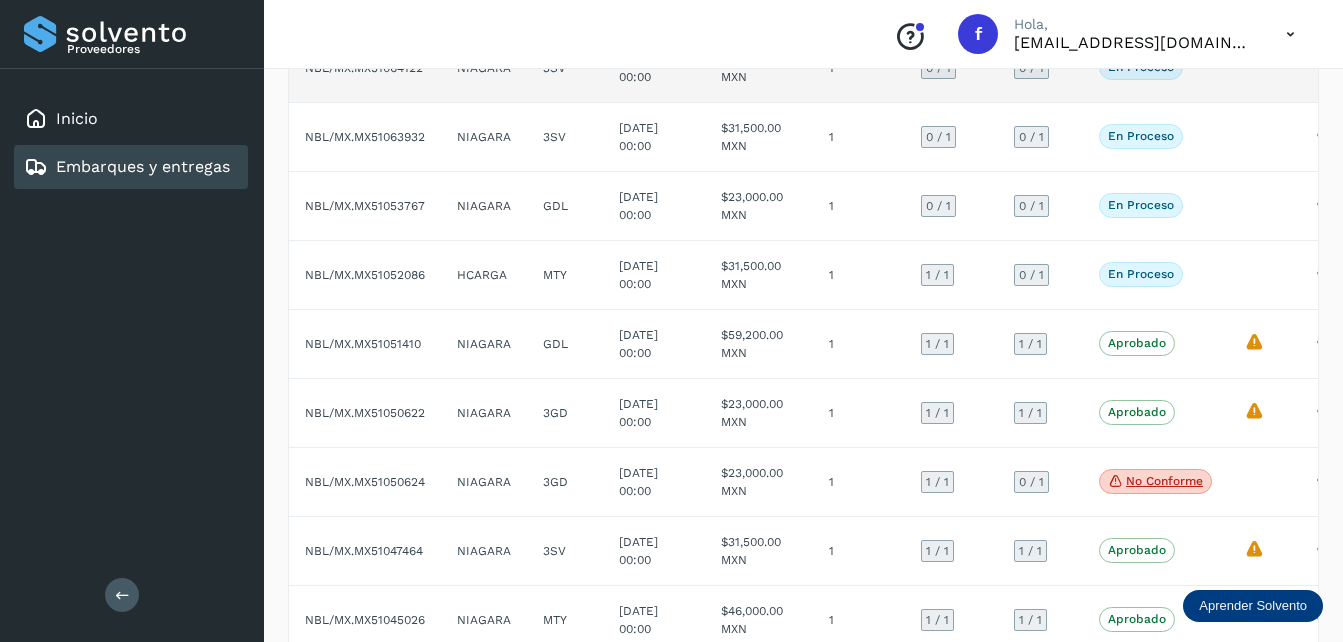 scroll, scrollTop: 400, scrollLeft: 0, axis: vertical 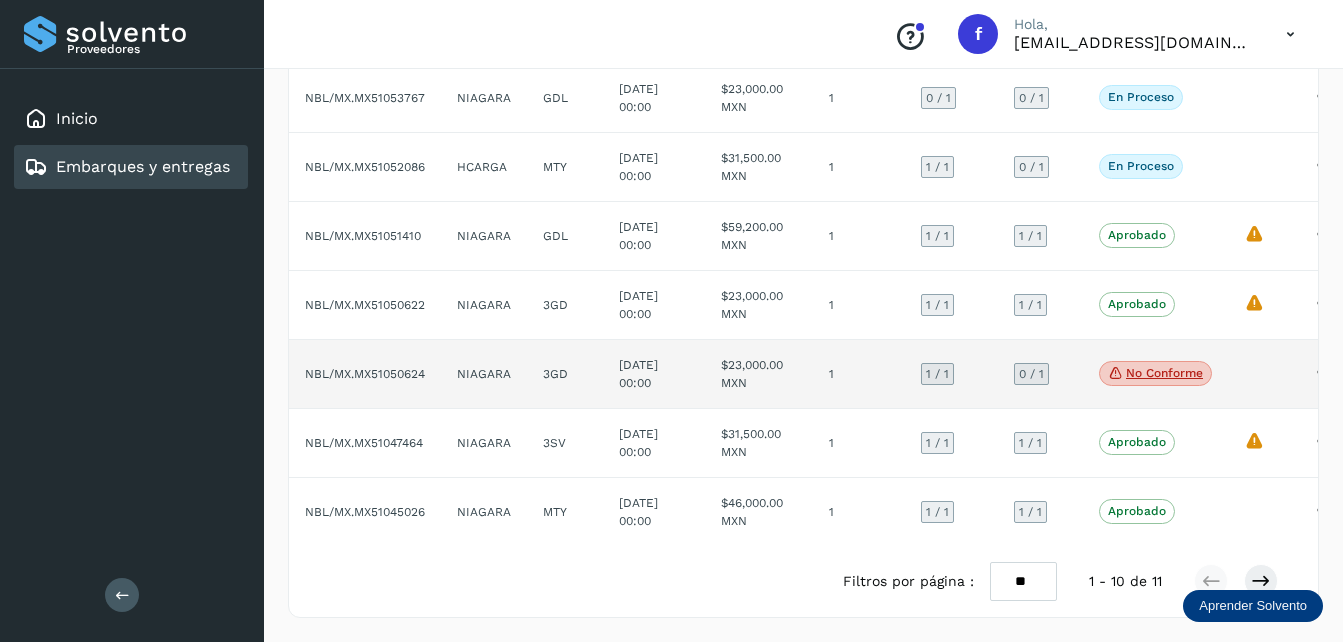click on "No conforme" 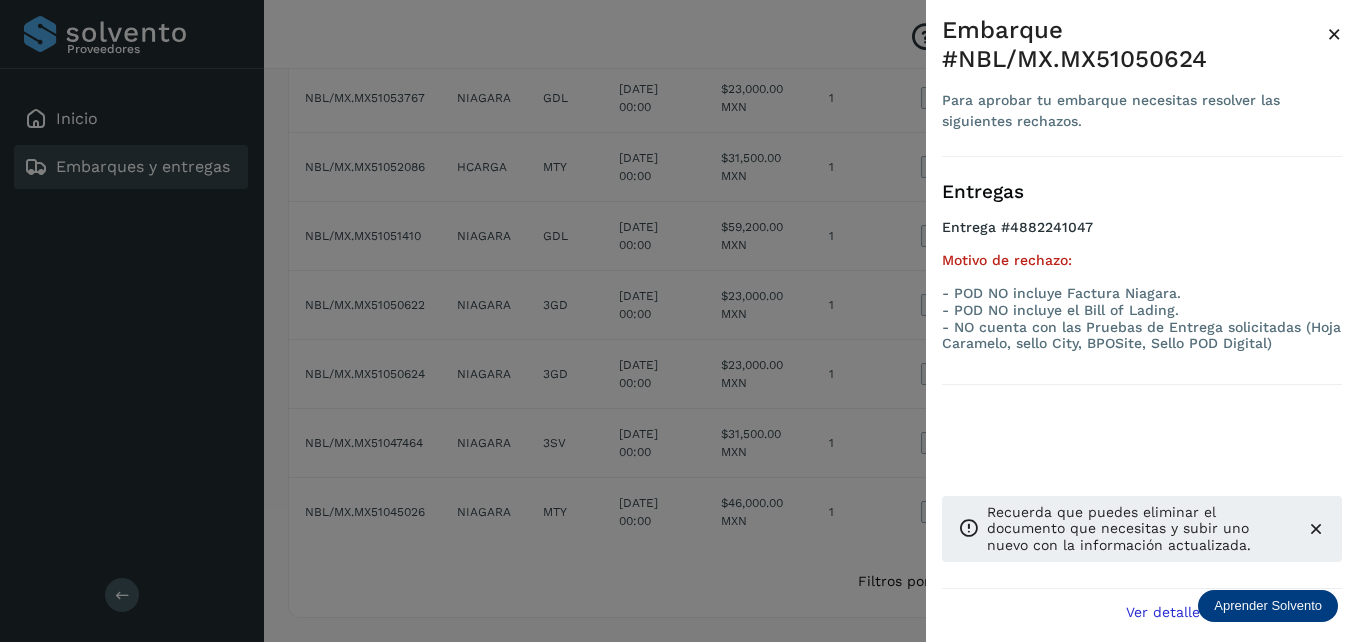 click on "×" at bounding box center [1334, 34] 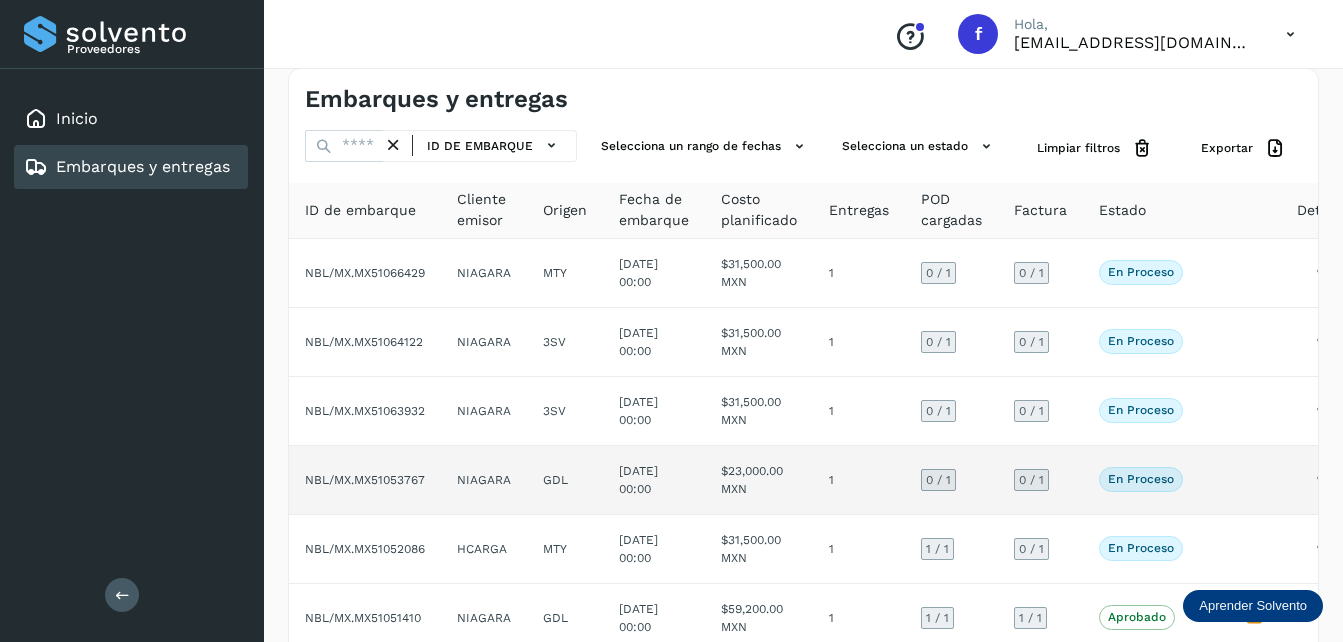 scroll, scrollTop: 0, scrollLeft: 0, axis: both 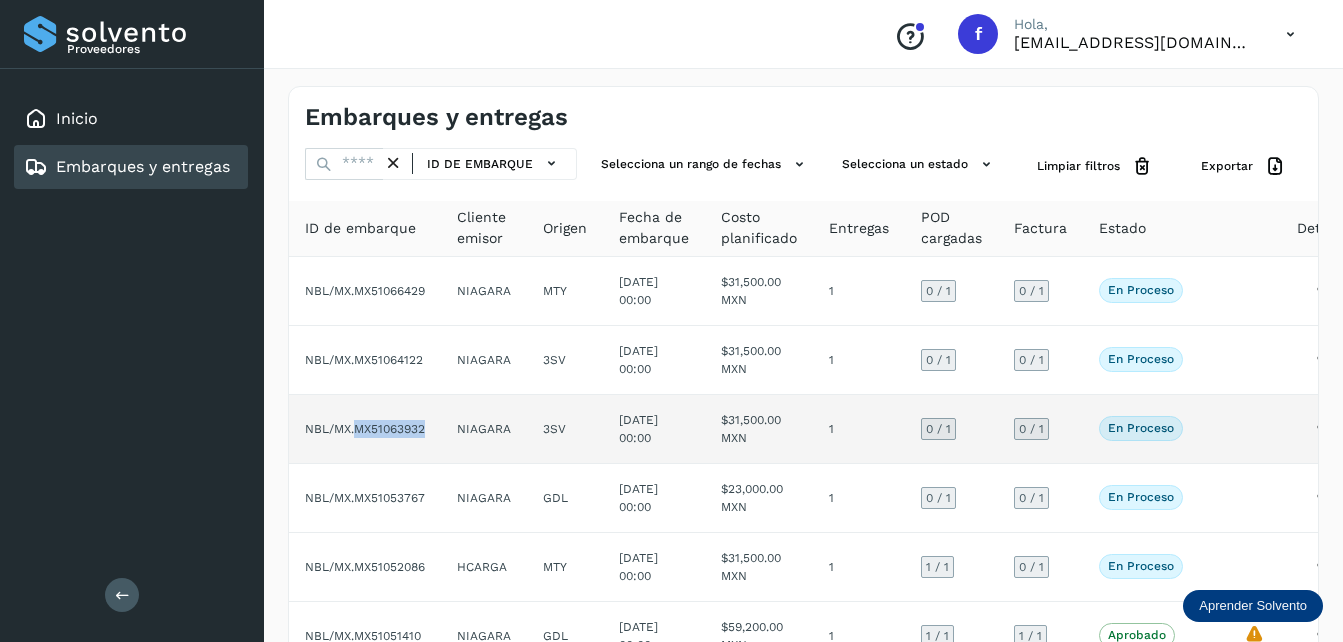 copy on "MX51063932" 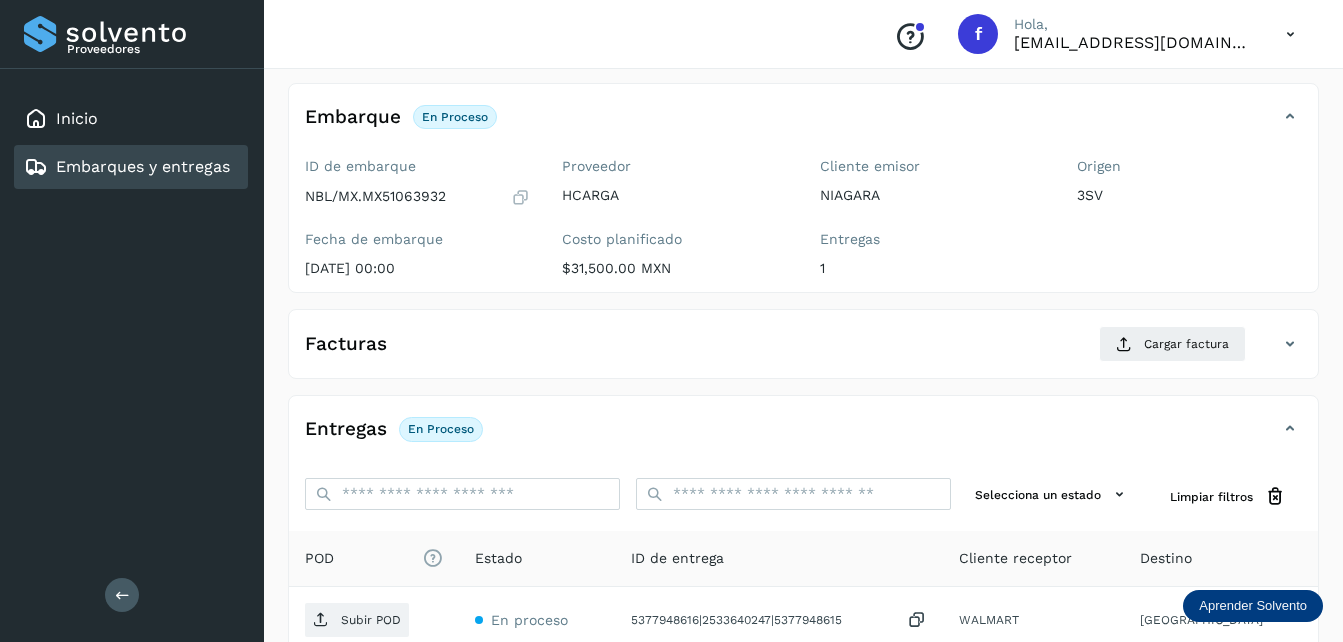 scroll, scrollTop: 200, scrollLeft: 0, axis: vertical 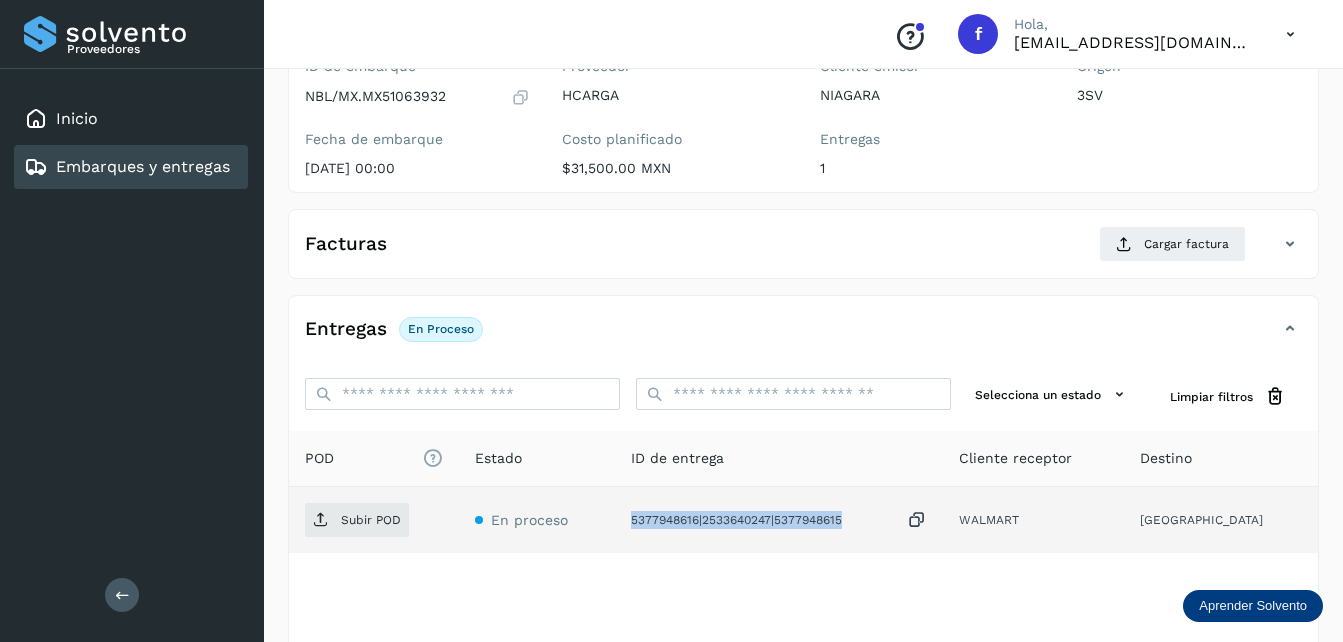 drag, startPoint x: 875, startPoint y: 524, endPoint x: 649, endPoint y: 523, distance: 226.00221 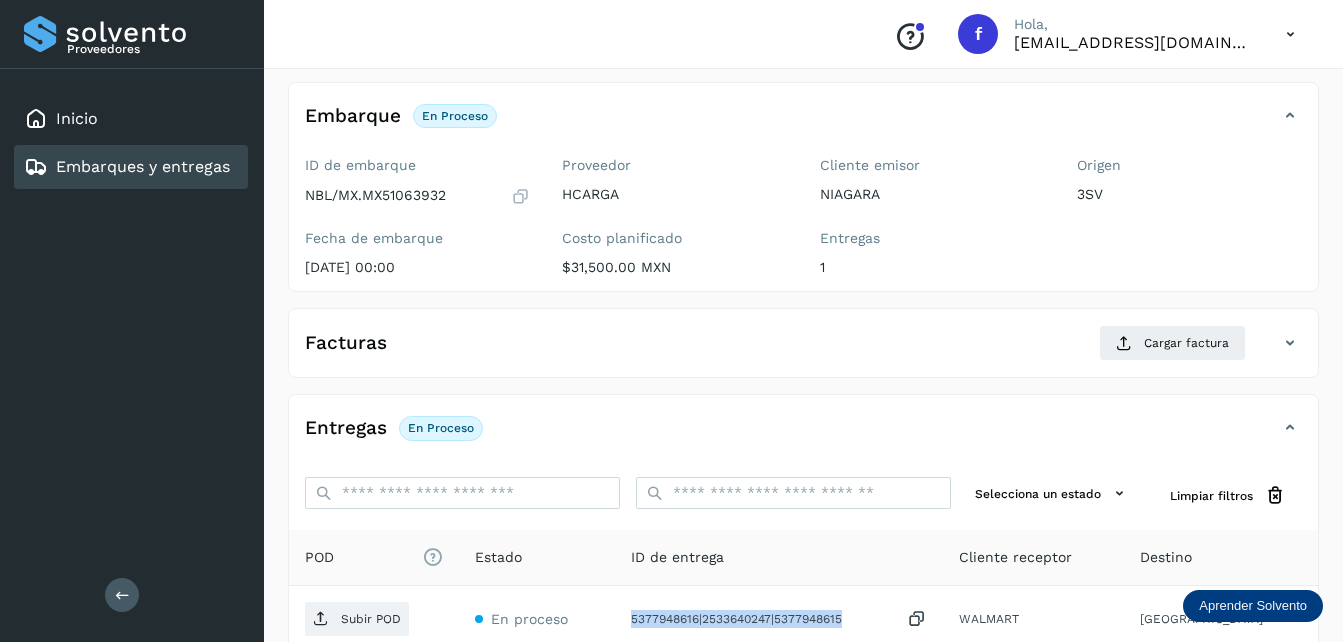 scroll, scrollTop: 100, scrollLeft: 0, axis: vertical 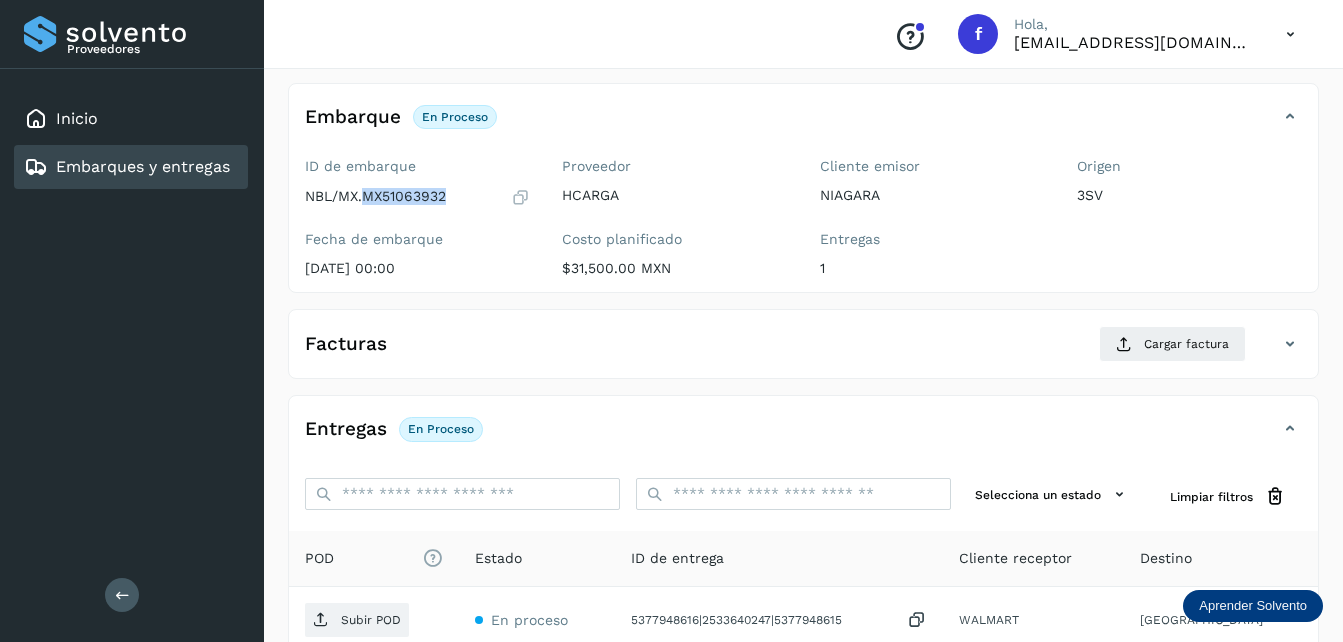 drag, startPoint x: 462, startPoint y: 196, endPoint x: 367, endPoint y: 202, distance: 95.189285 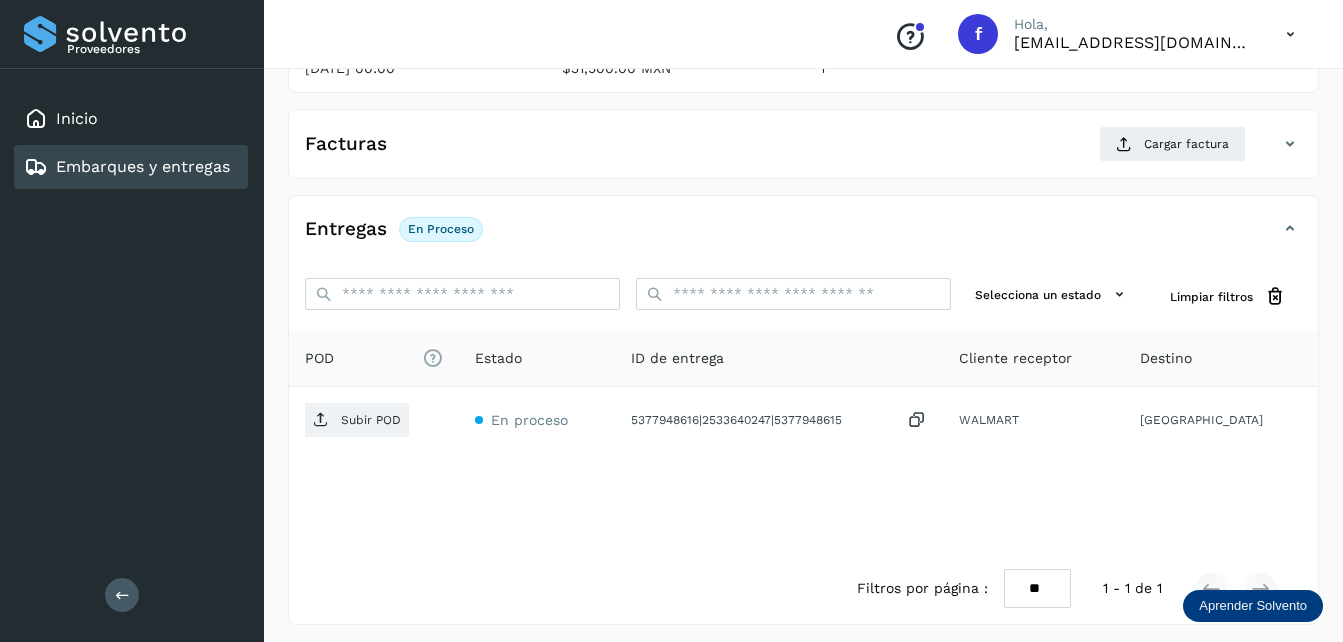 scroll, scrollTop: 307, scrollLeft: 0, axis: vertical 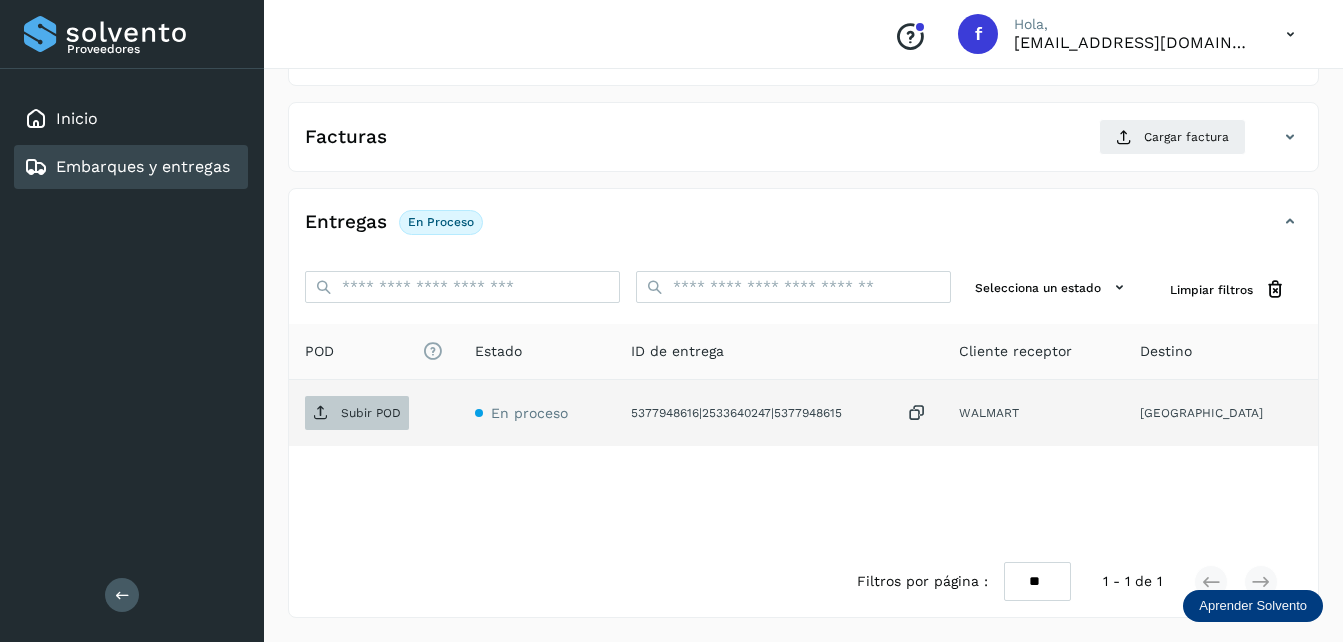 click on "Subir POD" at bounding box center [357, 413] 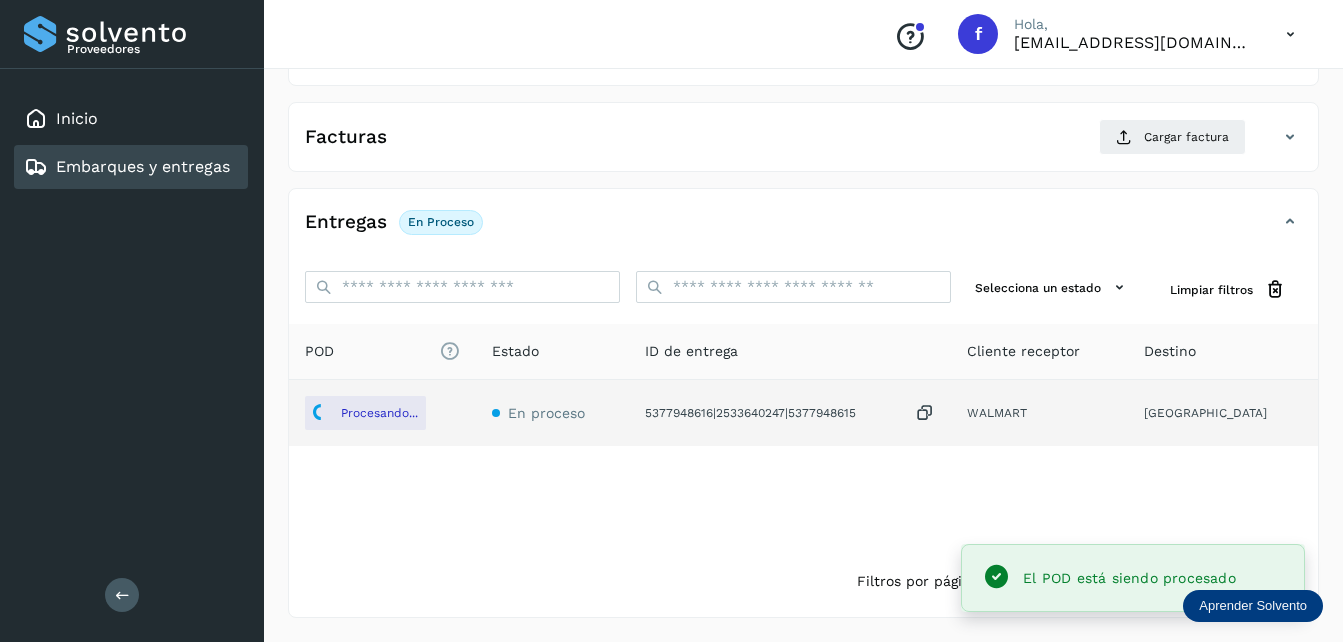click at bounding box center (36, 167) 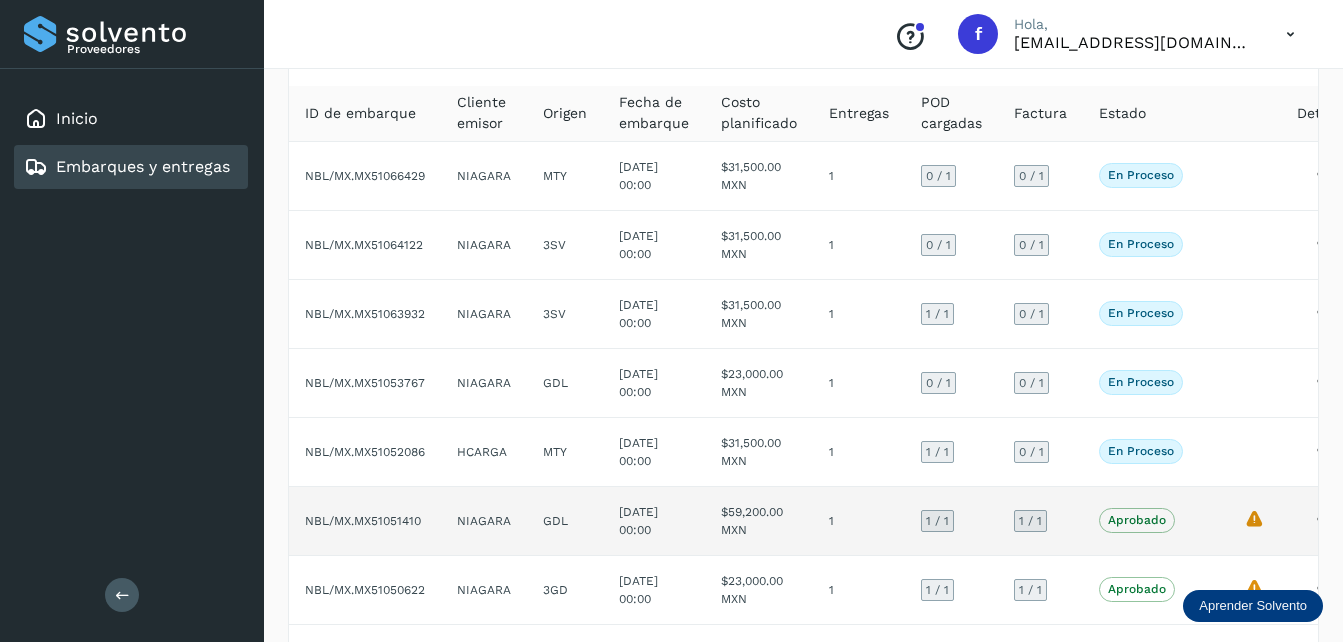 scroll, scrollTop: 215, scrollLeft: 0, axis: vertical 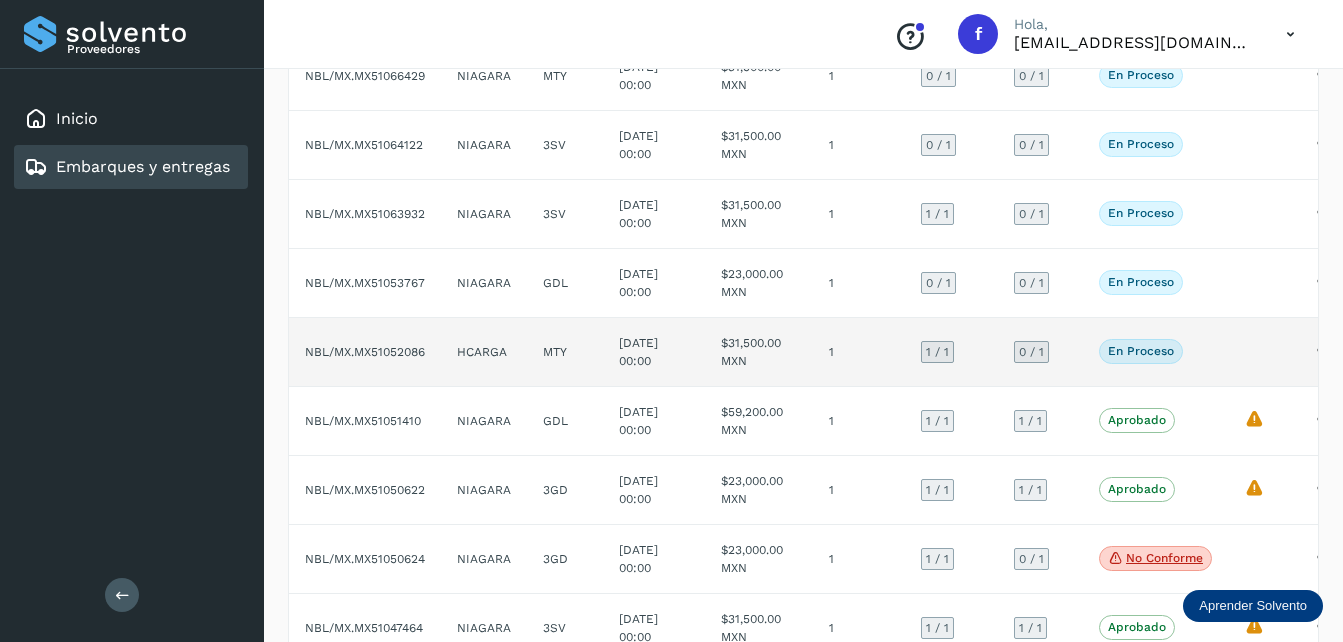 click on "NBL/MX.MX51052086" 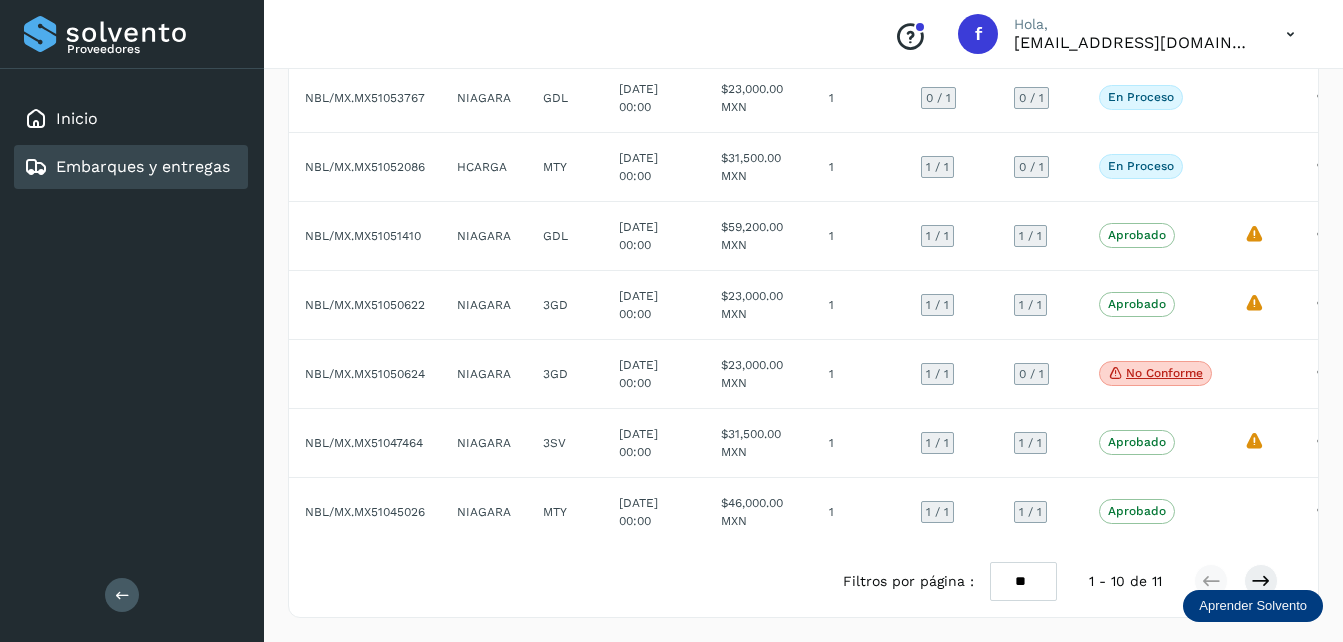 scroll, scrollTop: 415, scrollLeft: 0, axis: vertical 